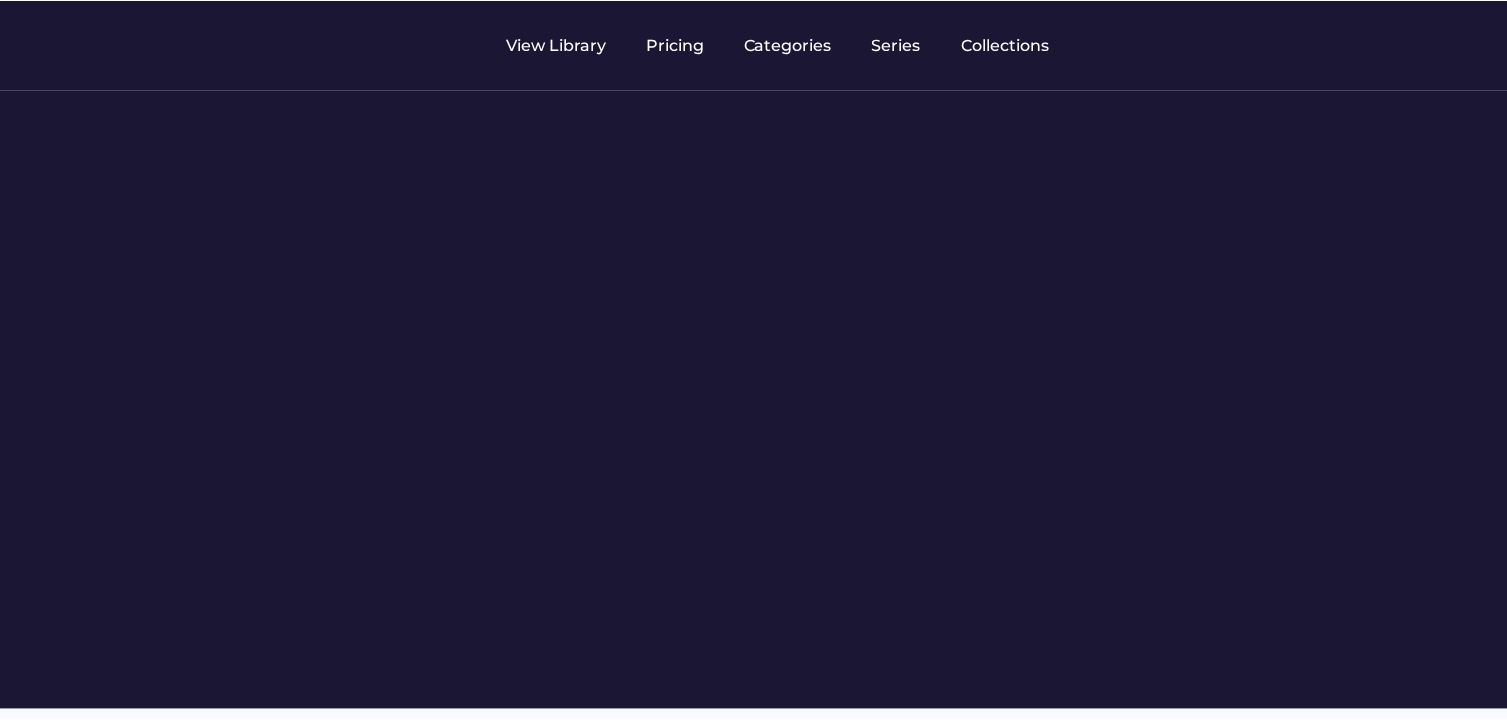 scroll, scrollTop: 0, scrollLeft: 0, axis: both 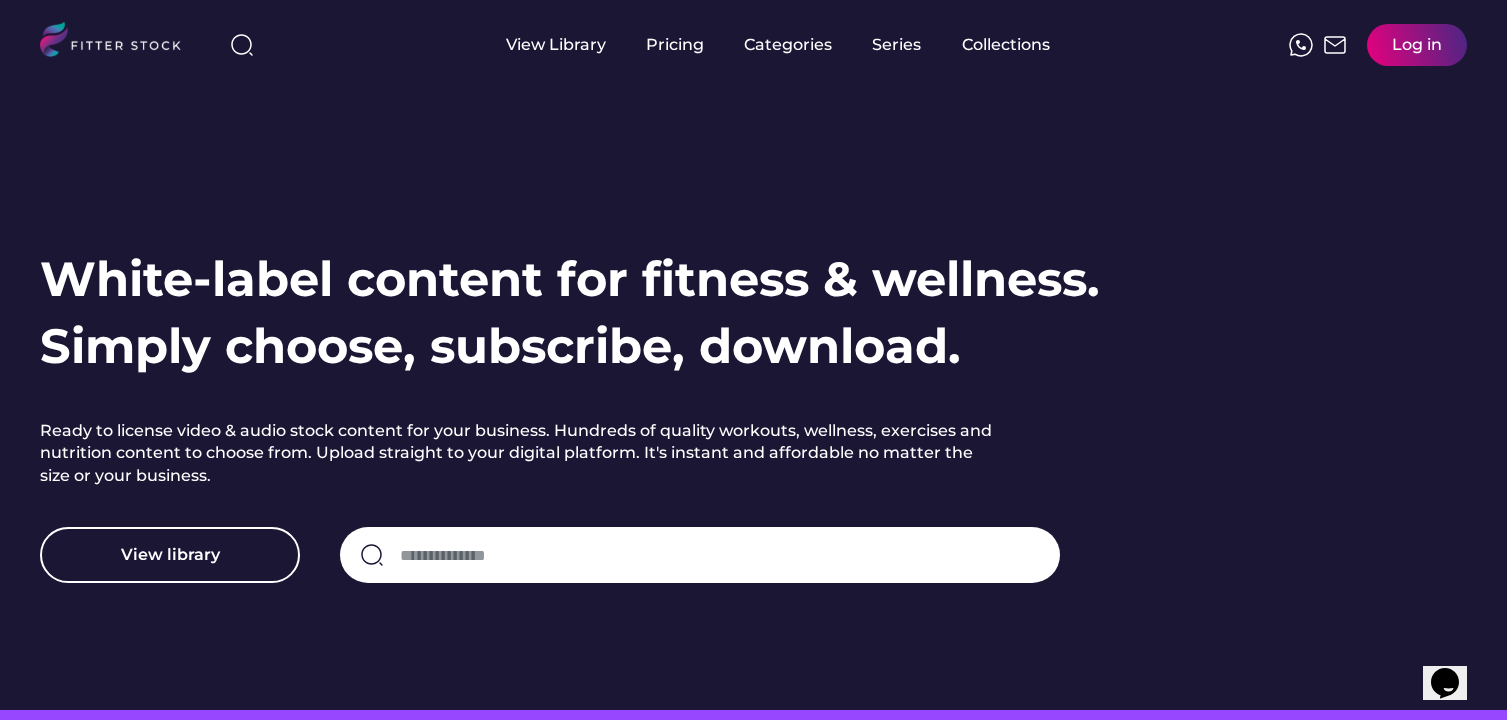click on "Log in" at bounding box center (1417, 45) 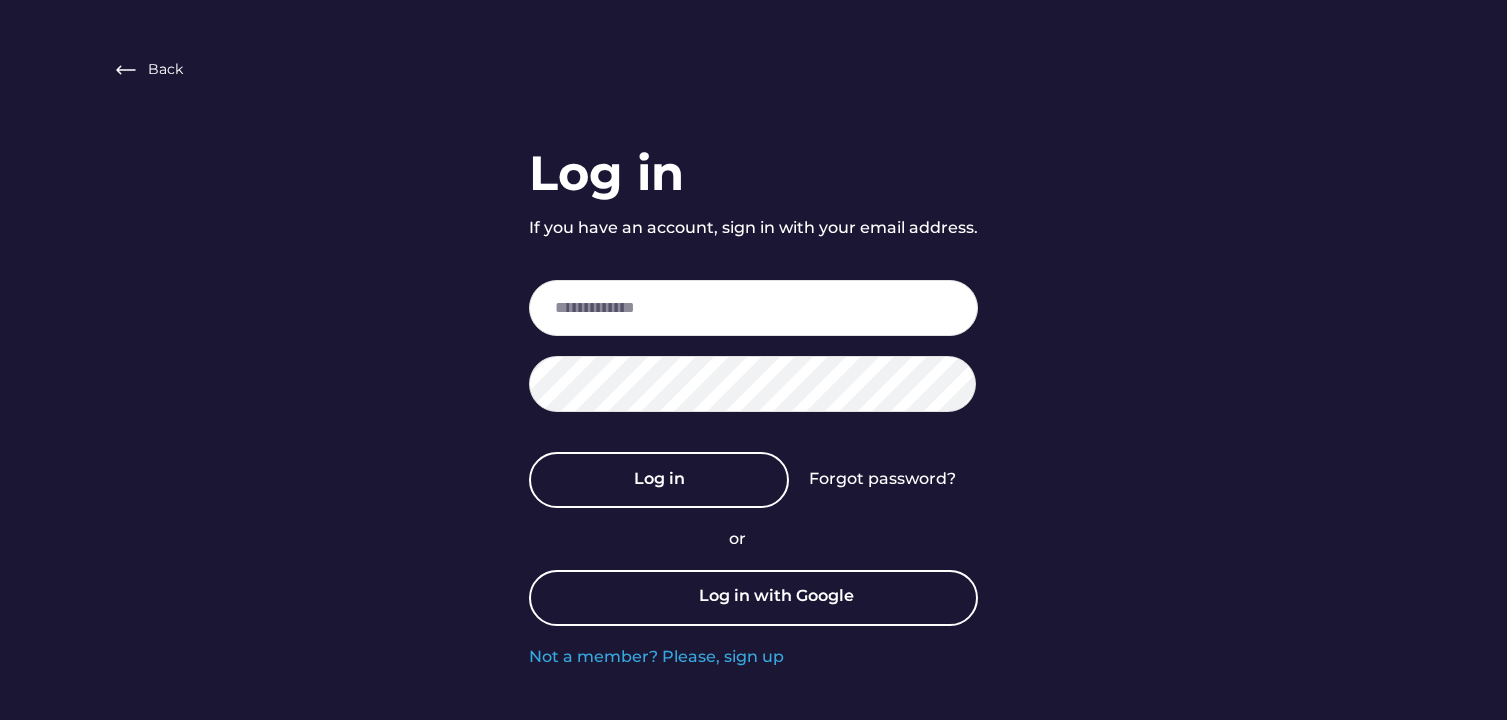scroll, scrollTop: 0, scrollLeft: 0, axis: both 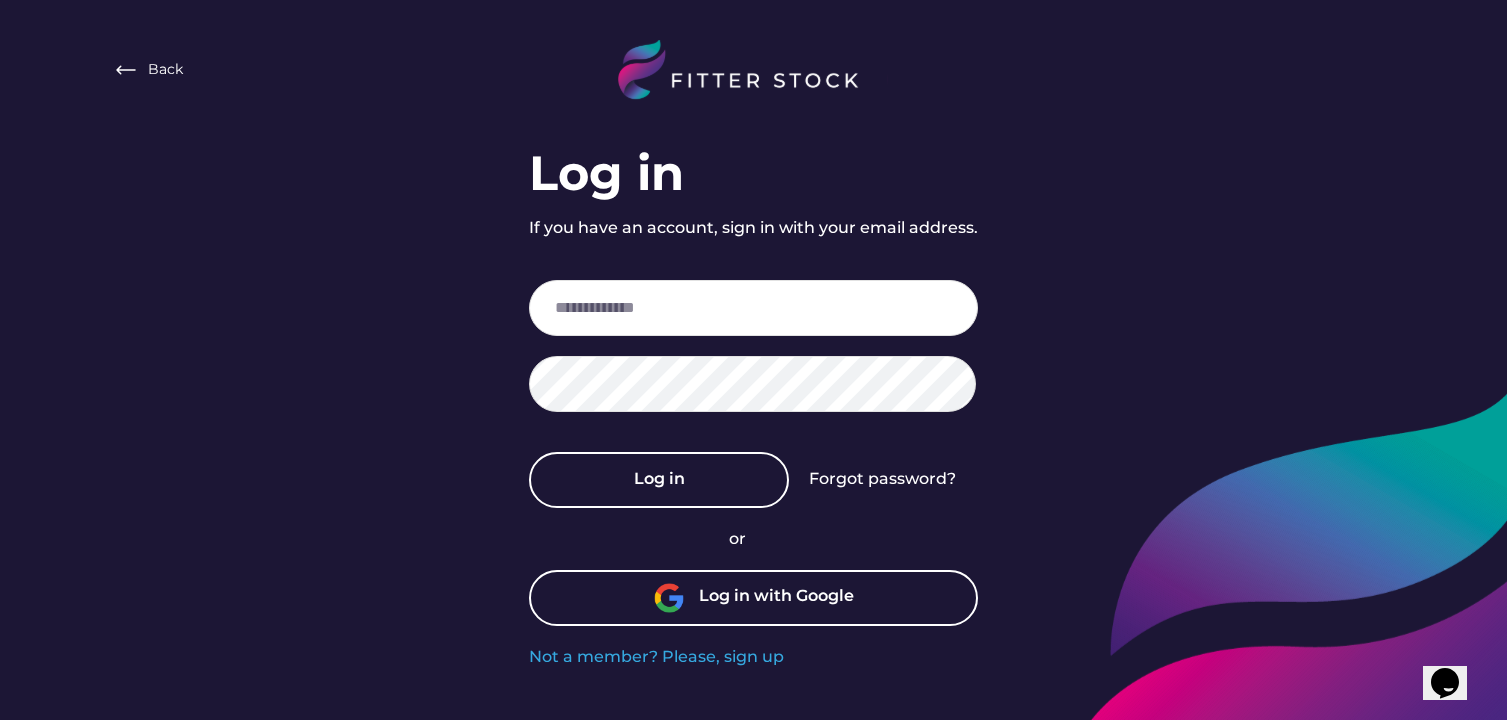 click on "Log in with Google" at bounding box center [753, 598] 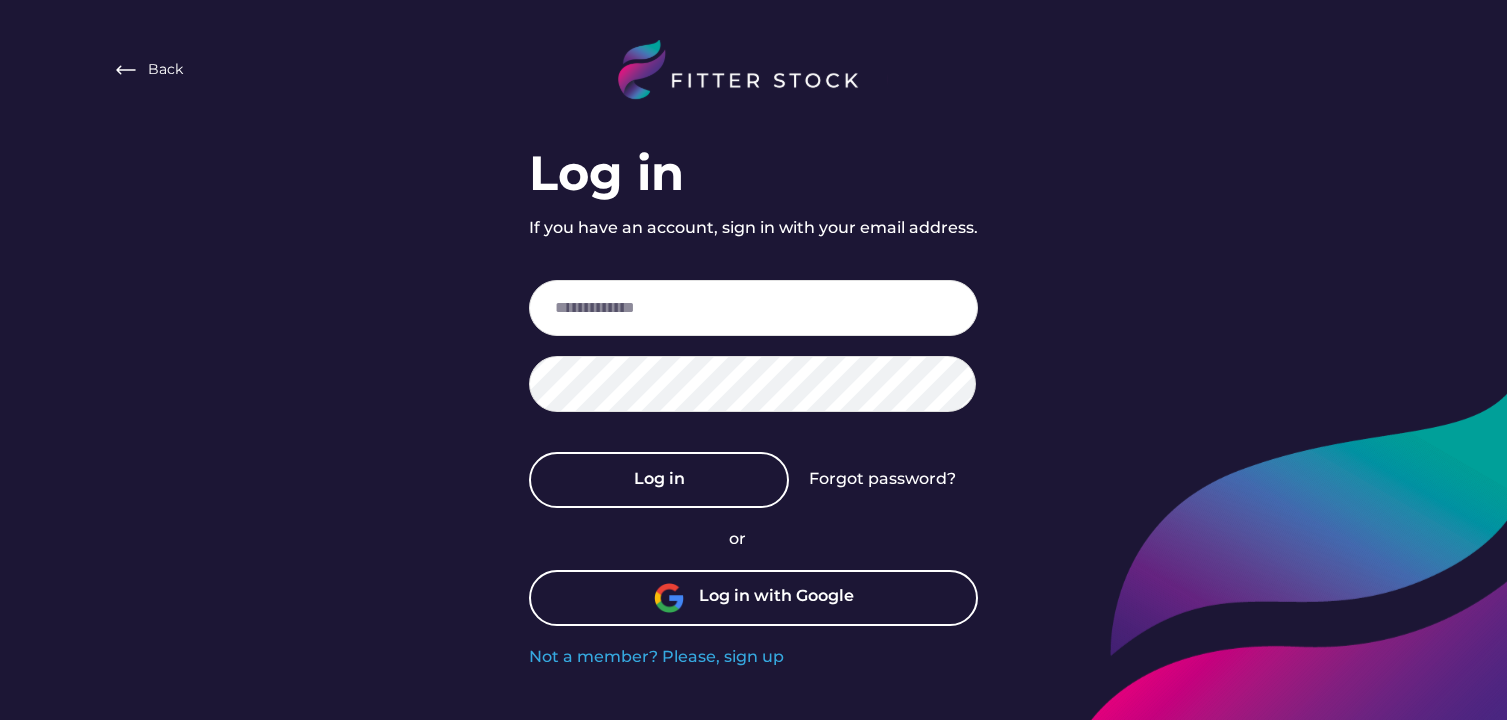 scroll, scrollTop: 0, scrollLeft: 0, axis: both 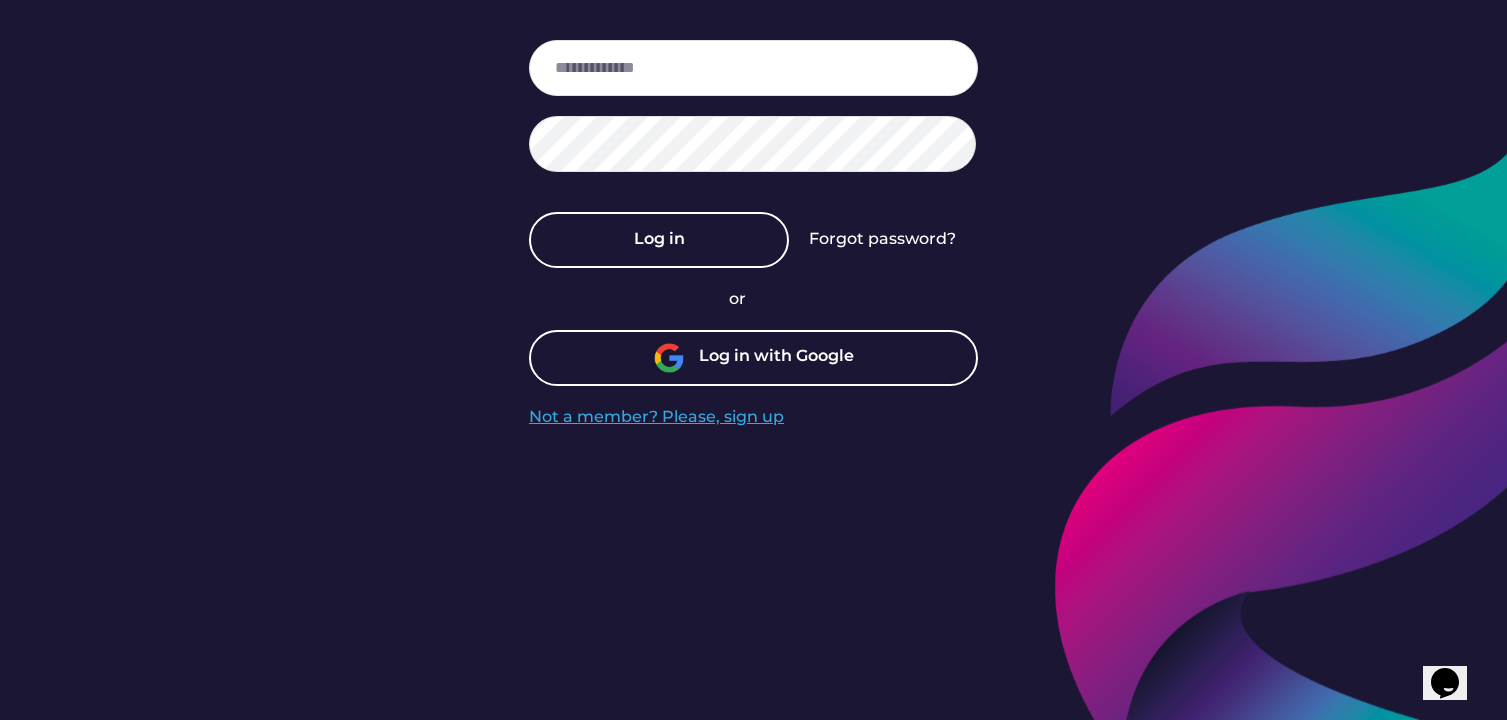 click on "Not a member? Please, sign up" at bounding box center (656, 417) 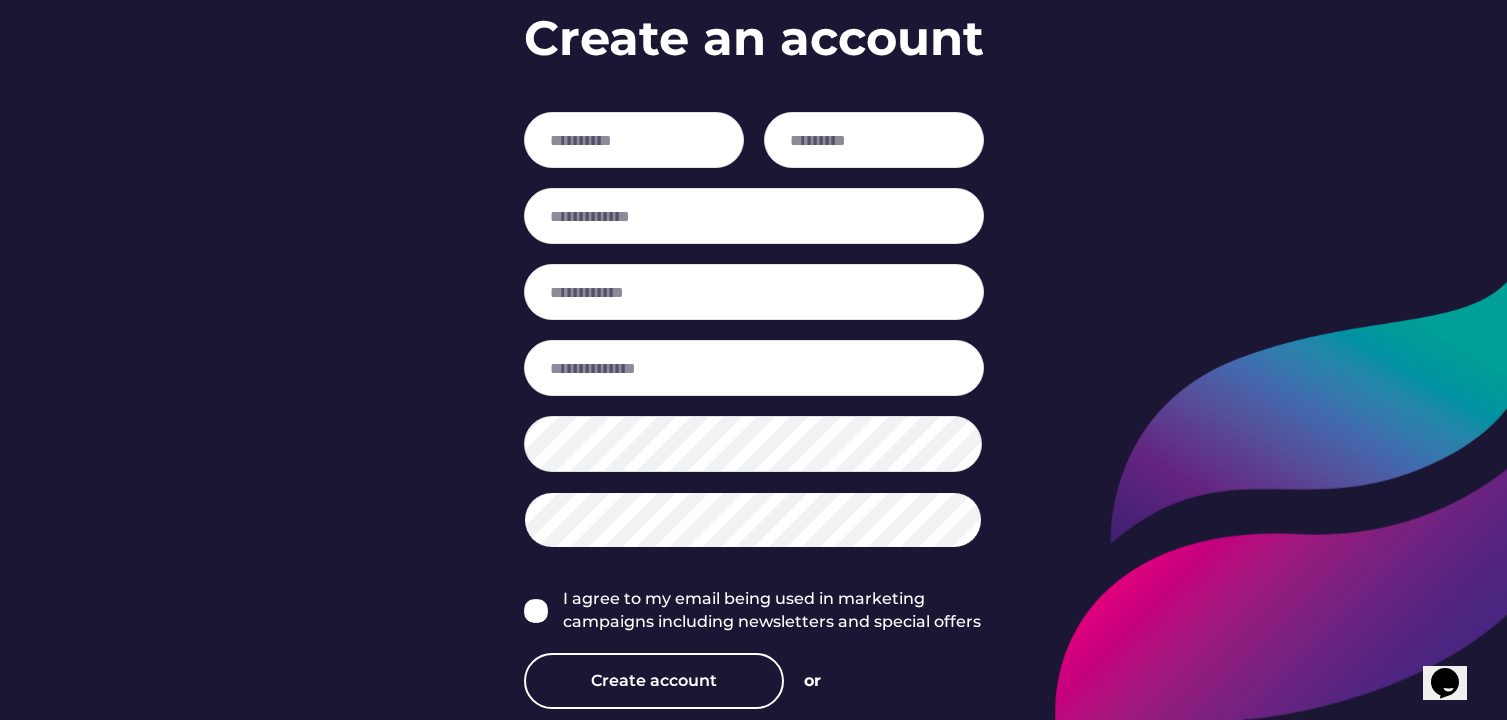 scroll, scrollTop: 121, scrollLeft: 0, axis: vertical 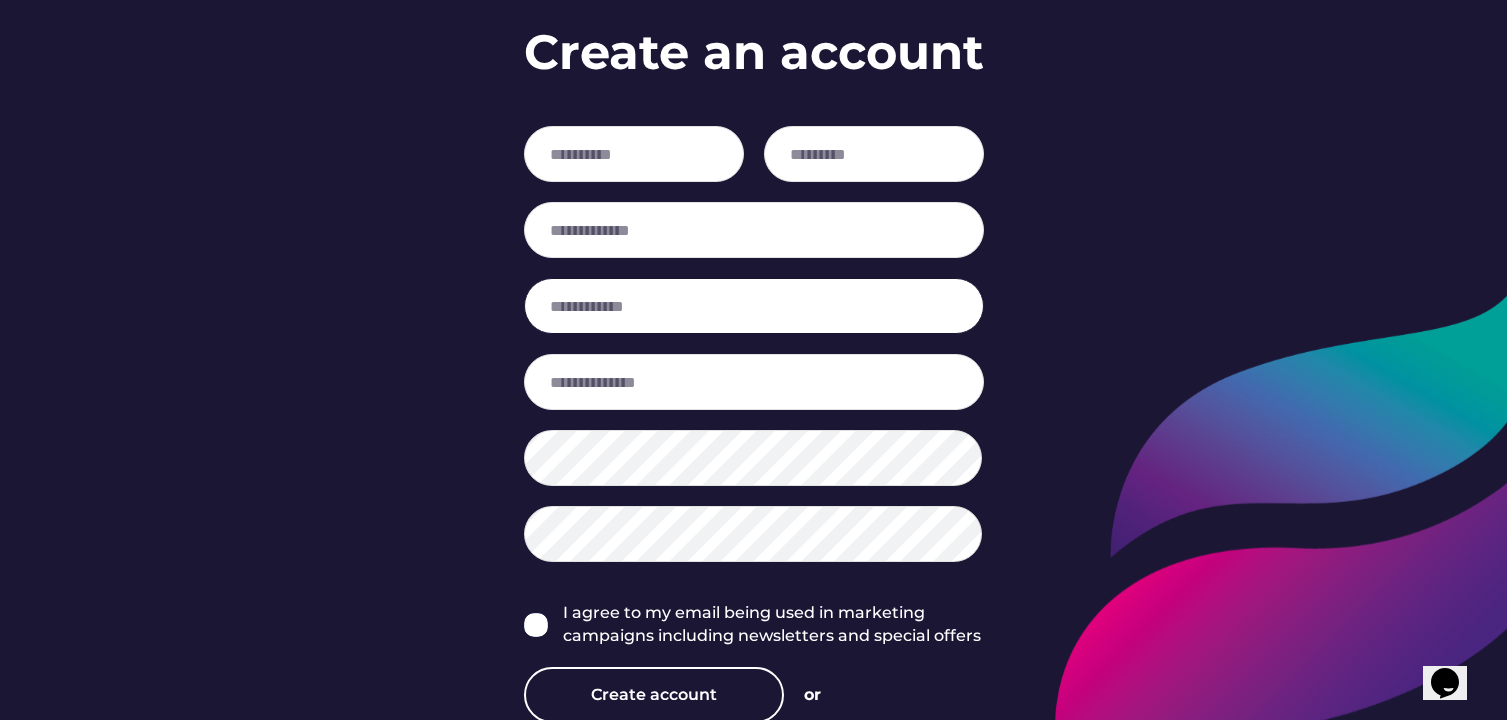 click at bounding box center (754, 306) 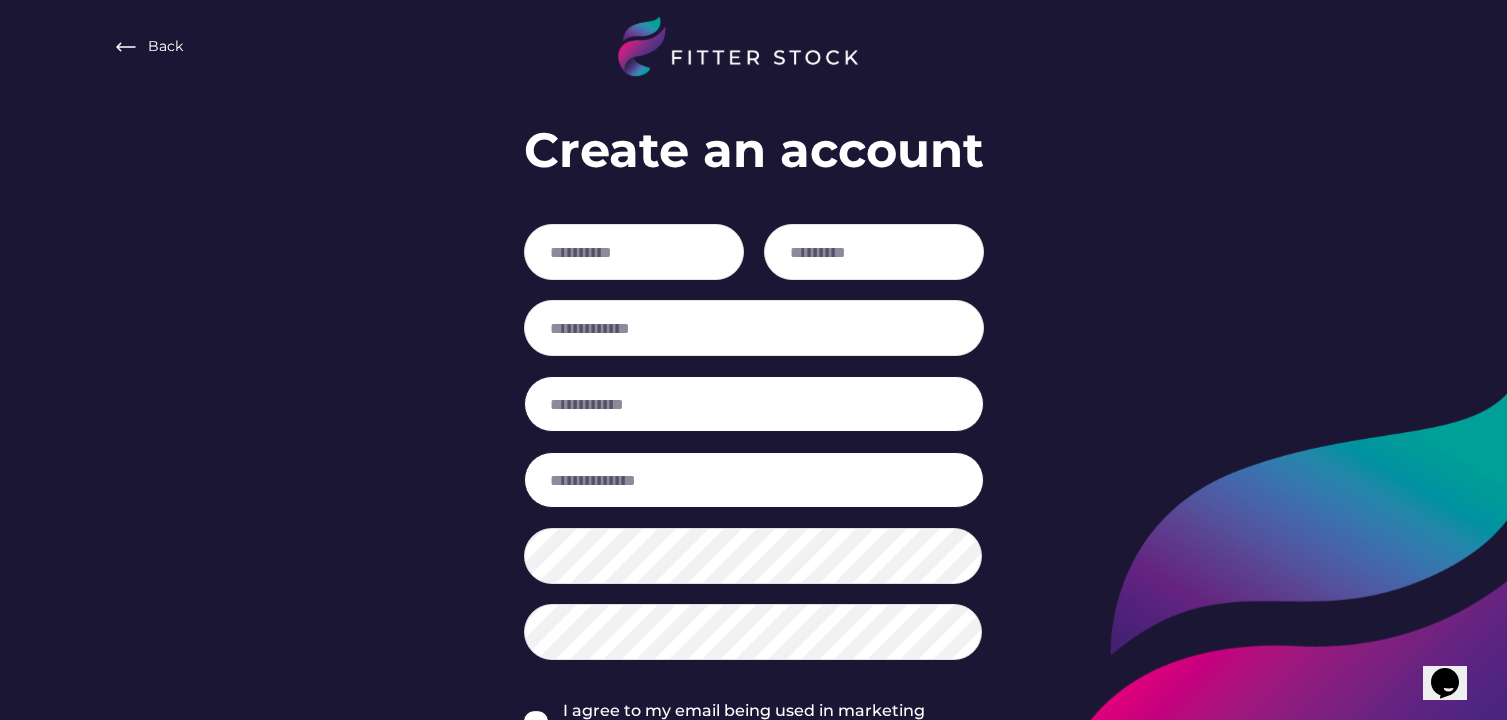 scroll, scrollTop: 0, scrollLeft: 0, axis: both 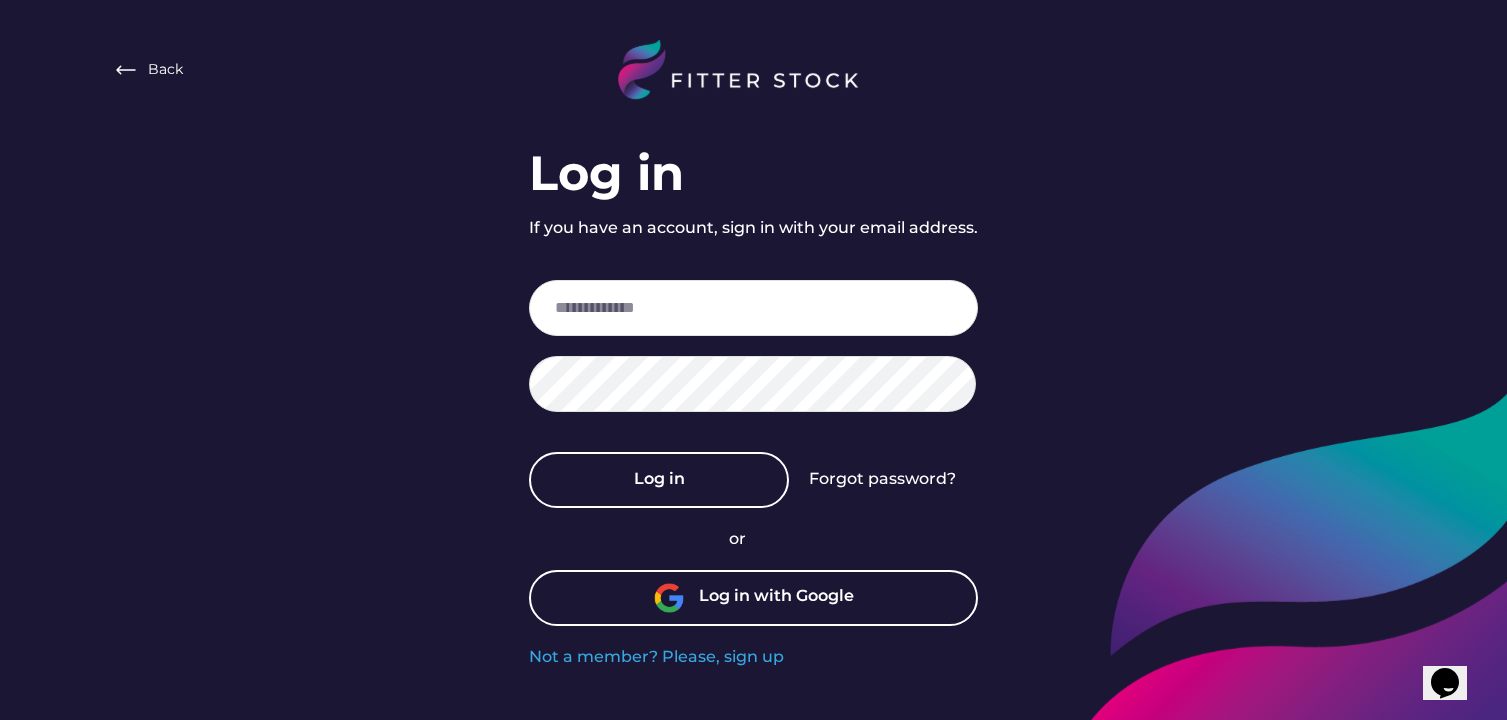 click on "Back" at bounding box center [754, 70] 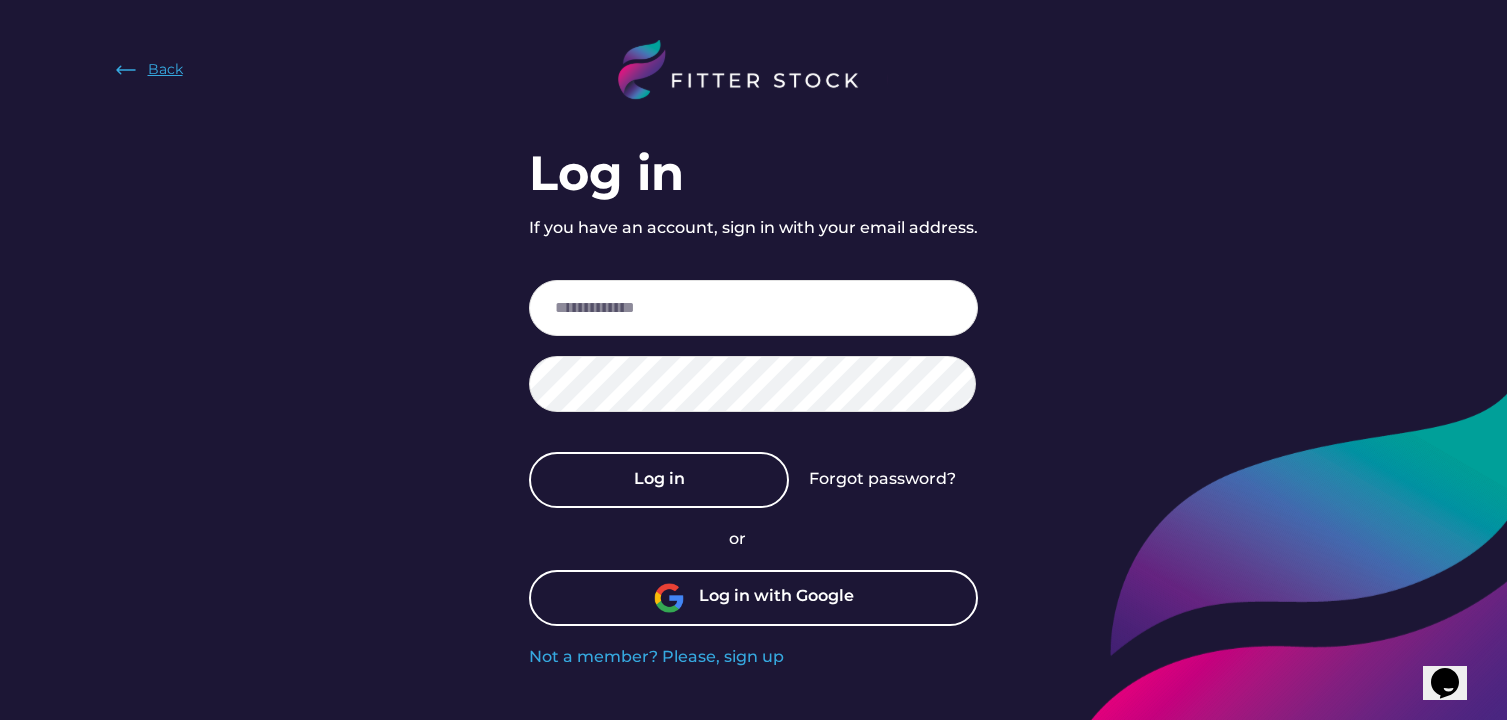 click on "Back" at bounding box center [165, 70] 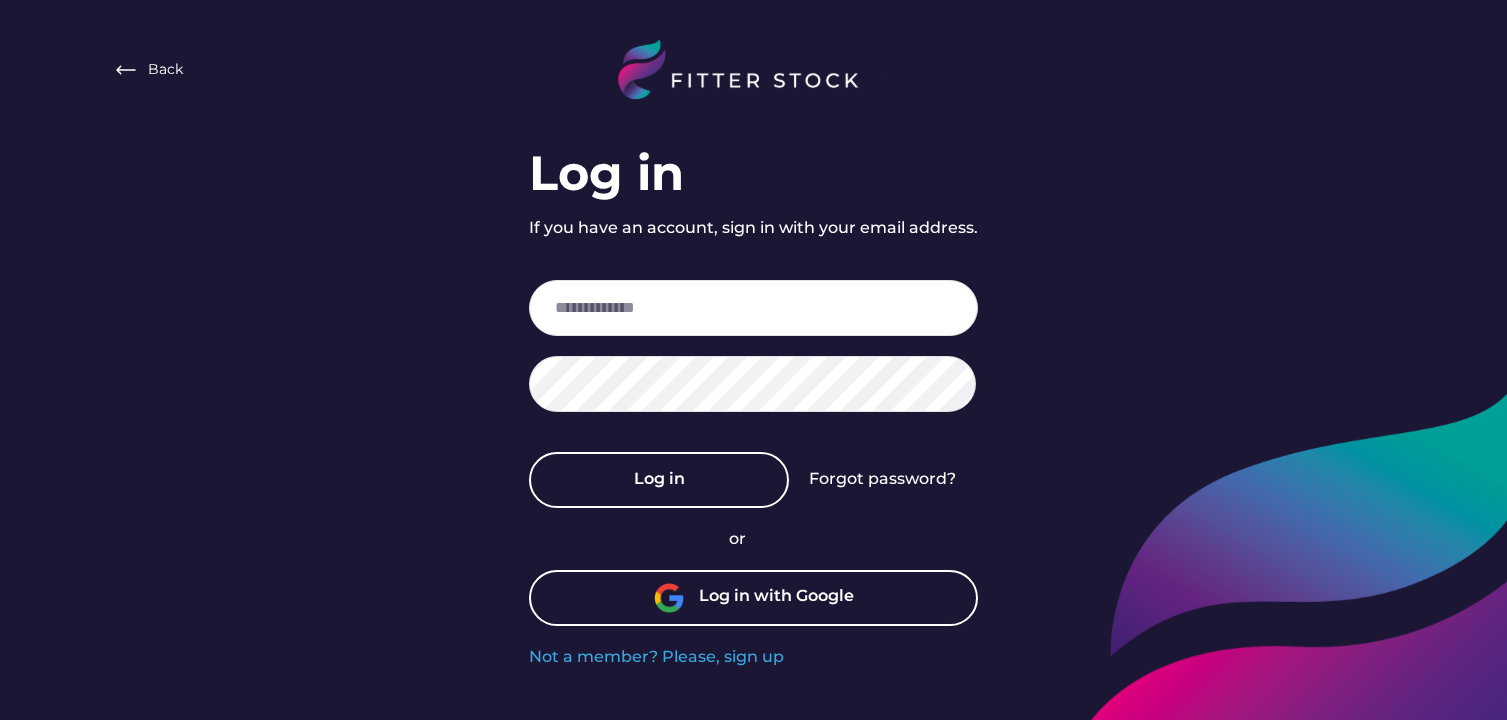 scroll, scrollTop: 0, scrollLeft: 0, axis: both 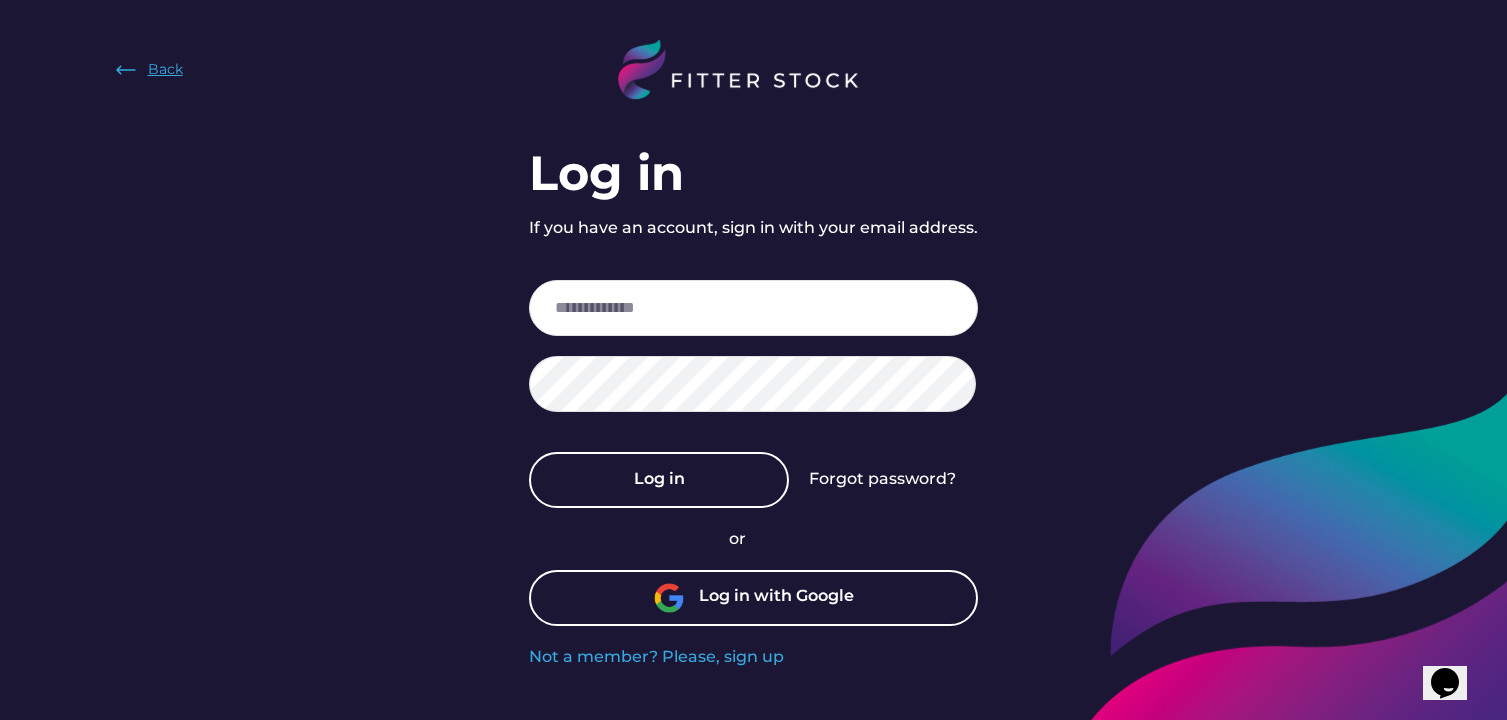 click on "Back" at bounding box center (165, 70) 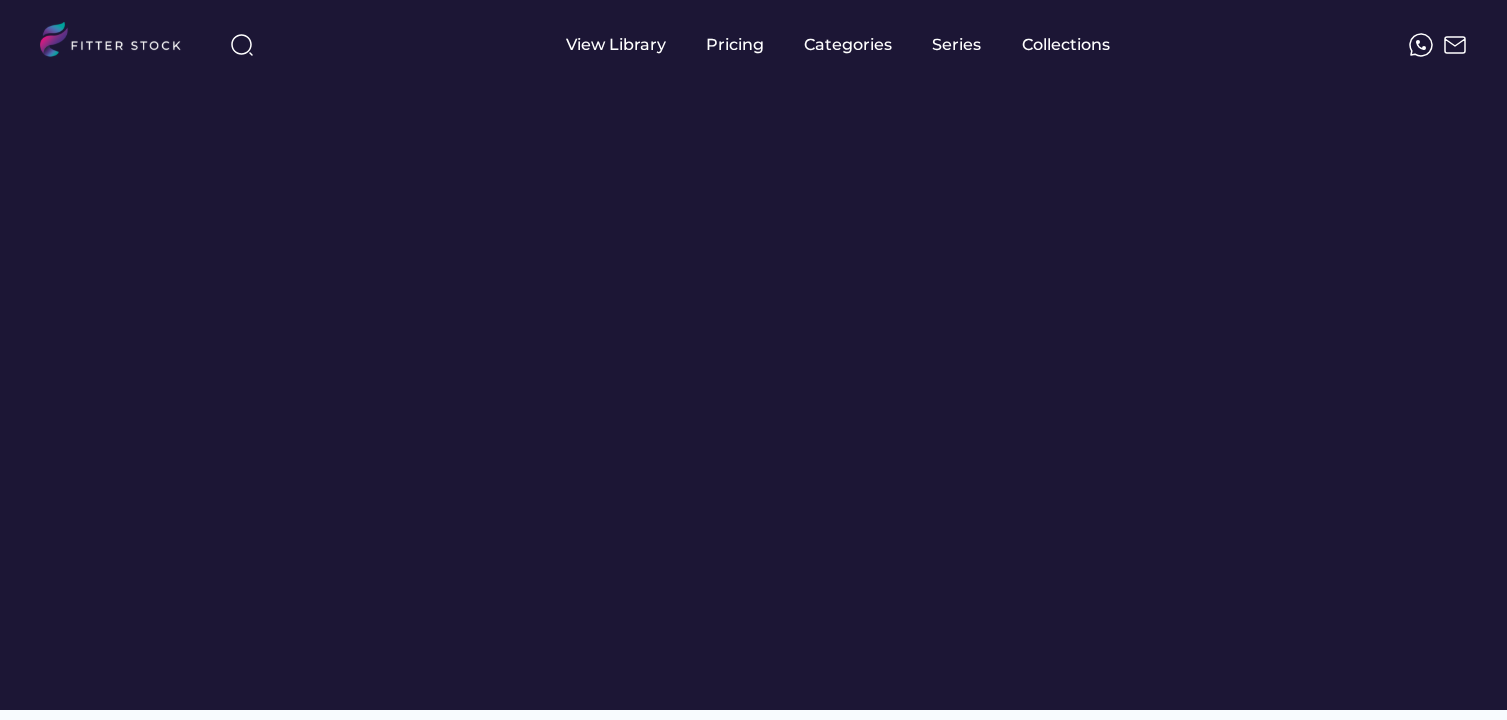 scroll, scrollTop: 0, scrollLeft: 0, axis: both 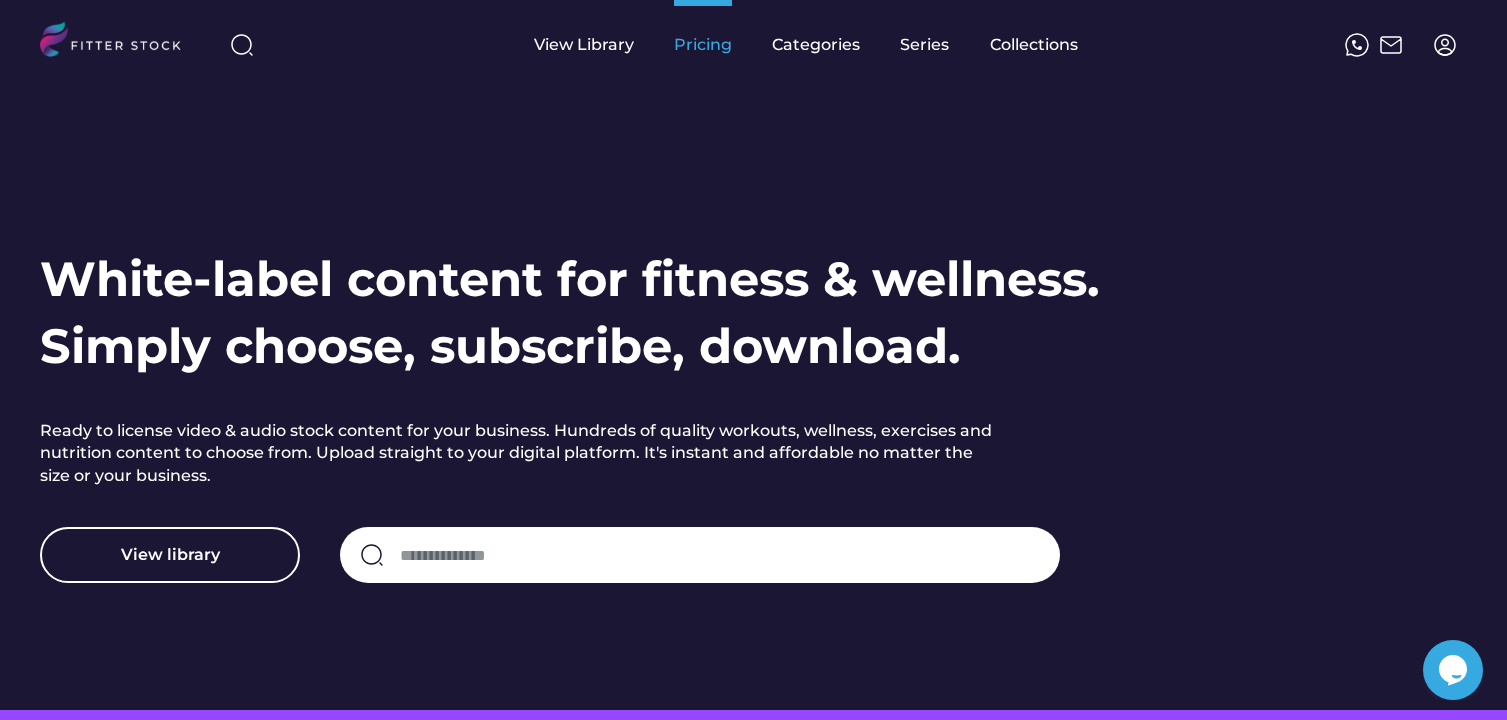 click on "Pricing" at bounding box center [703, 45] 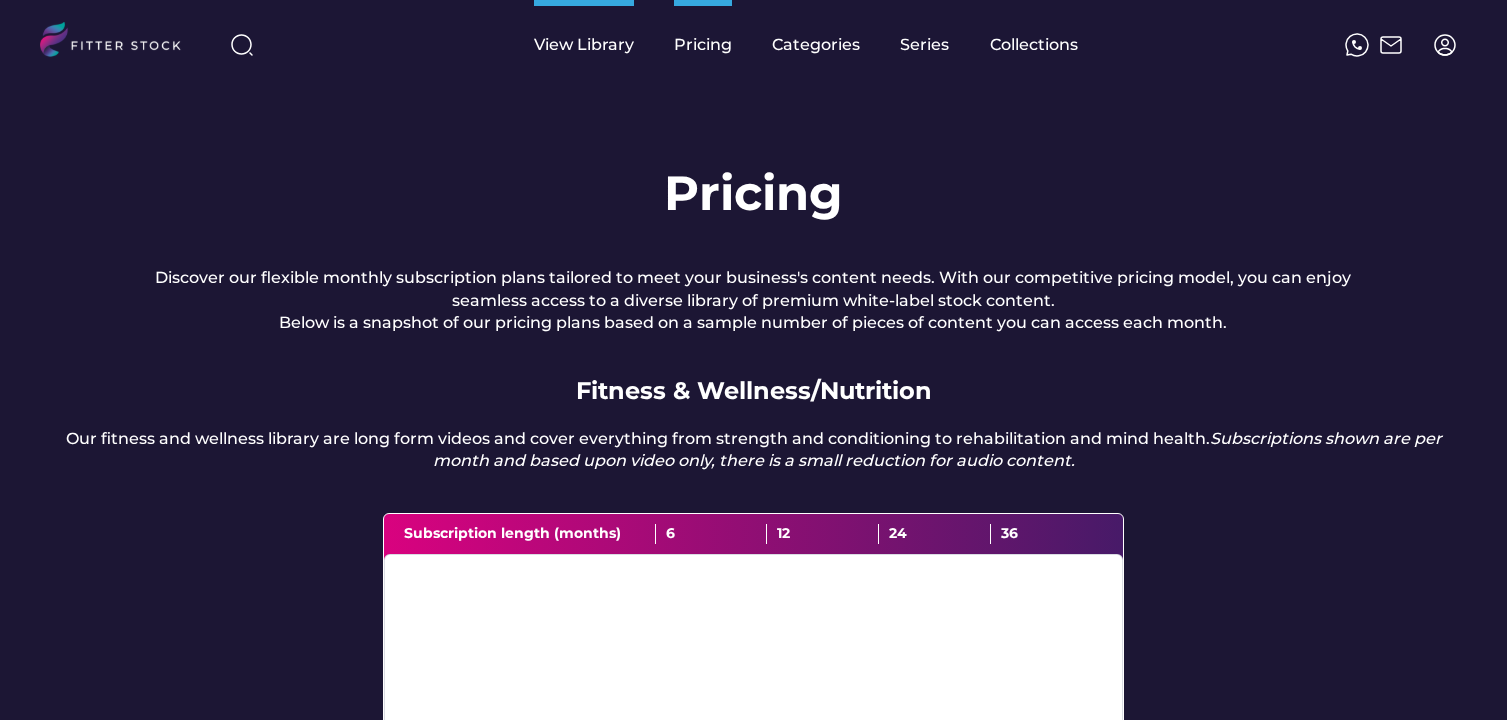 scroll, scrollTop: 0, scrollLeft: 0, axis: both 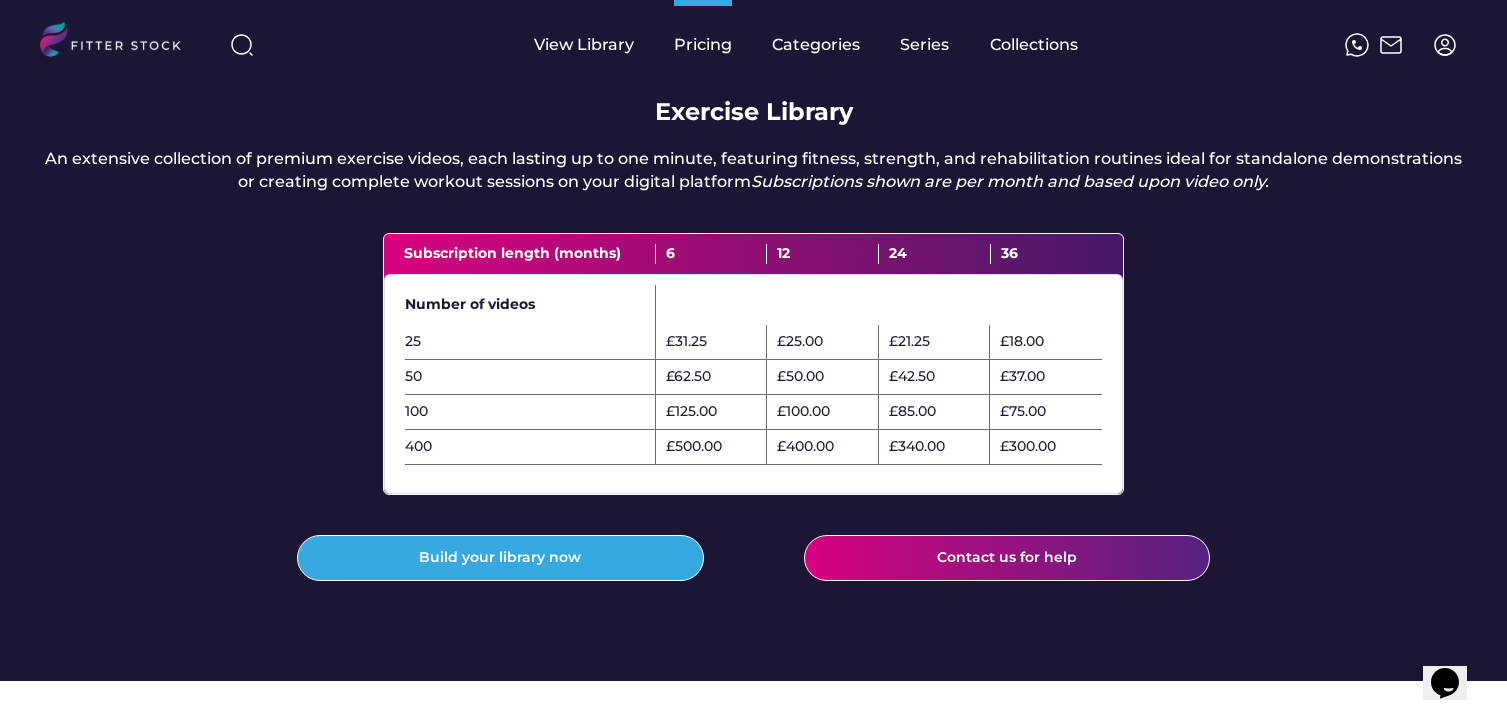 click on "£125.00" at bounding box center [691, 412] 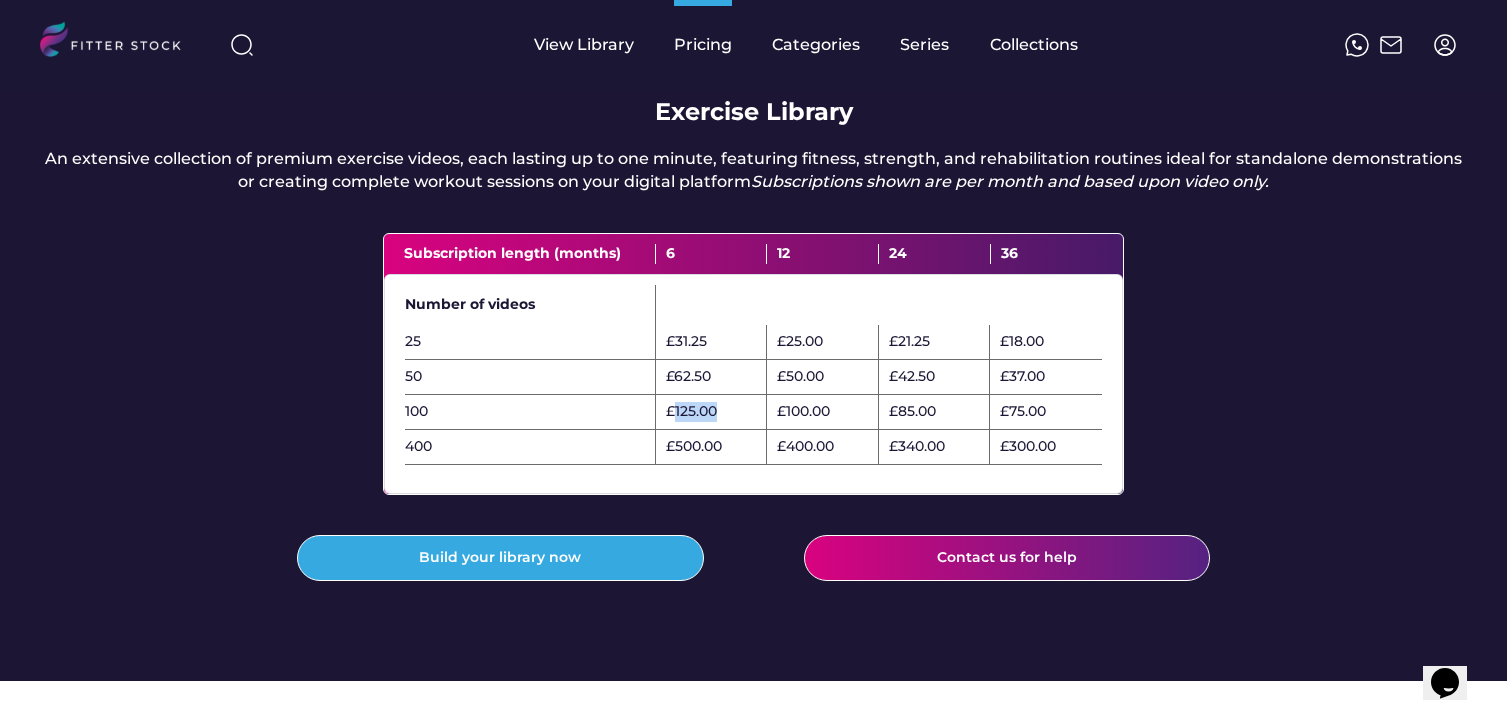 click on "£125.00" at bounding box center [691, 412] 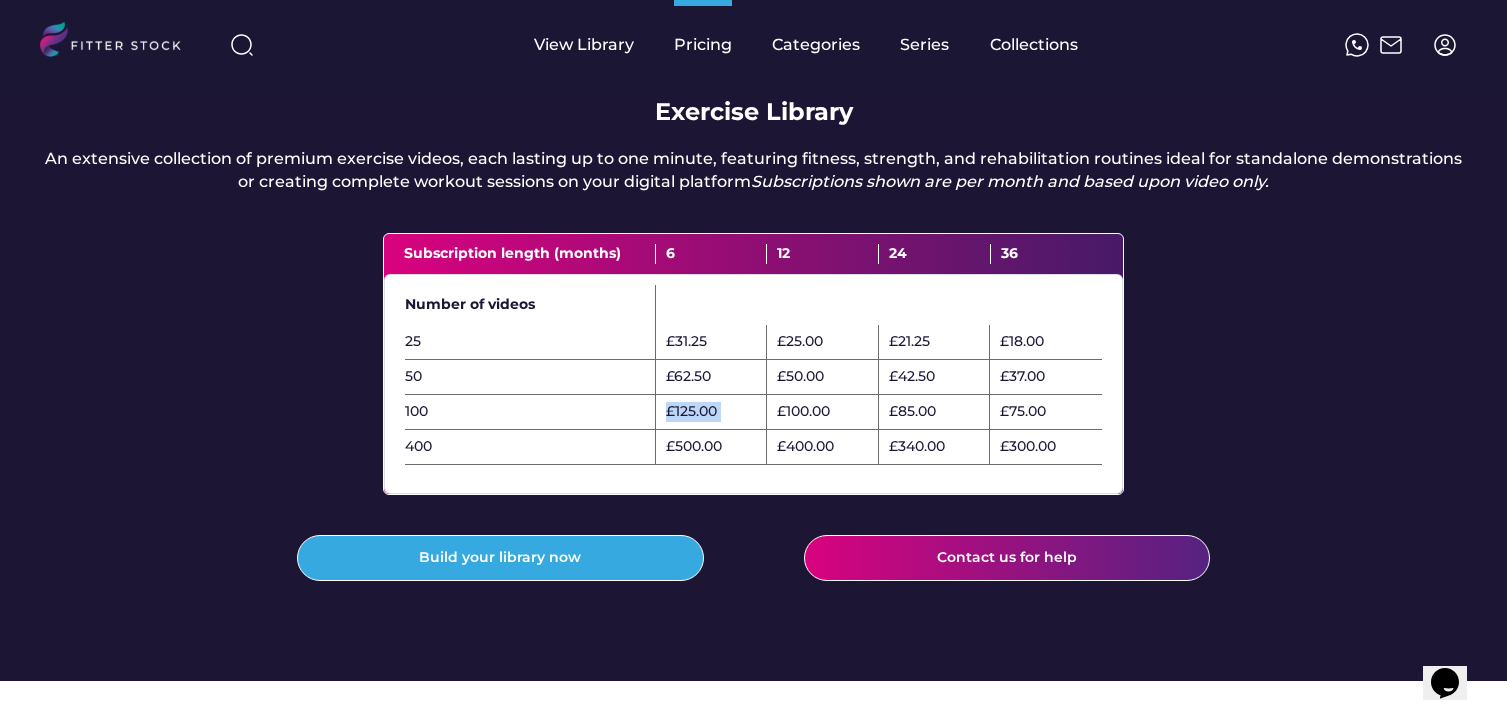 click on "£75.00" at bounding box center (1023, 412) 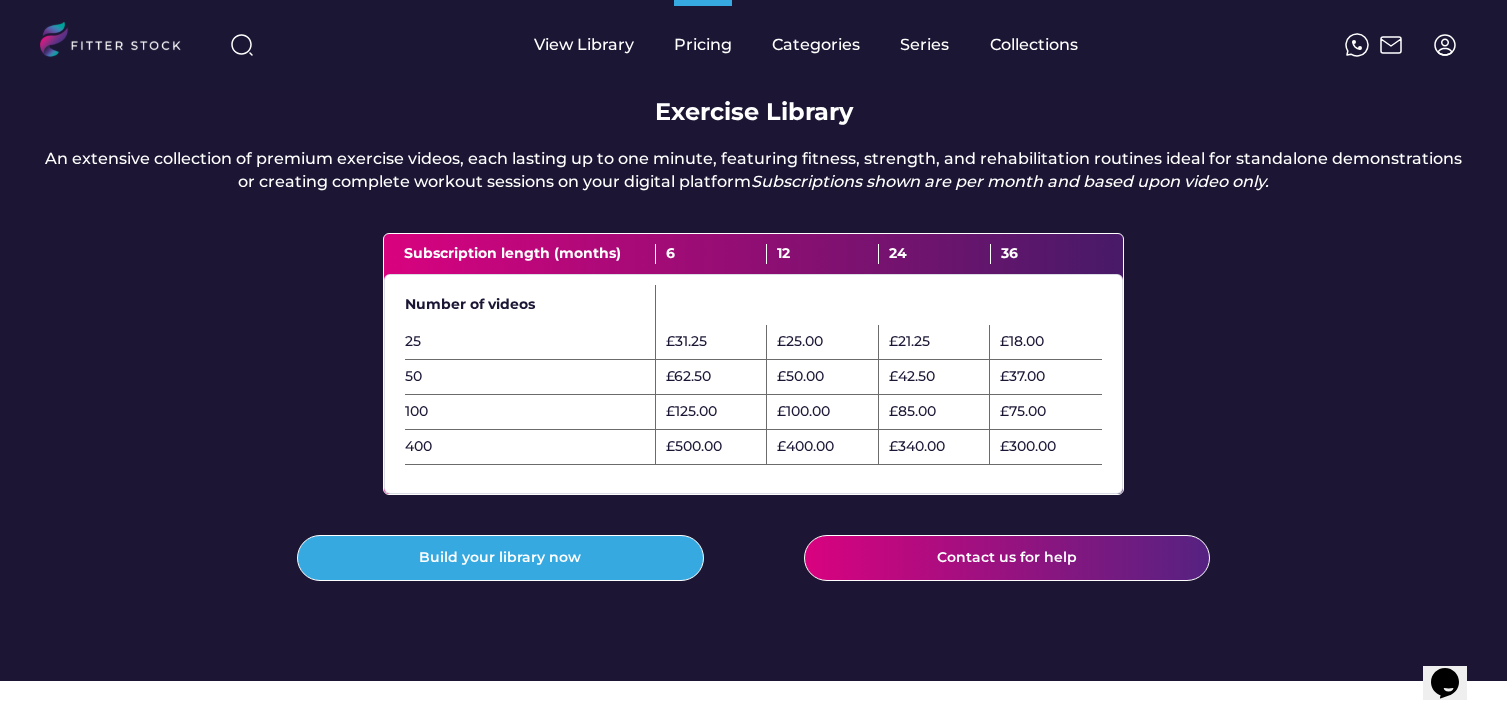 click on "£75.00" at bounding box center (1023, 412) 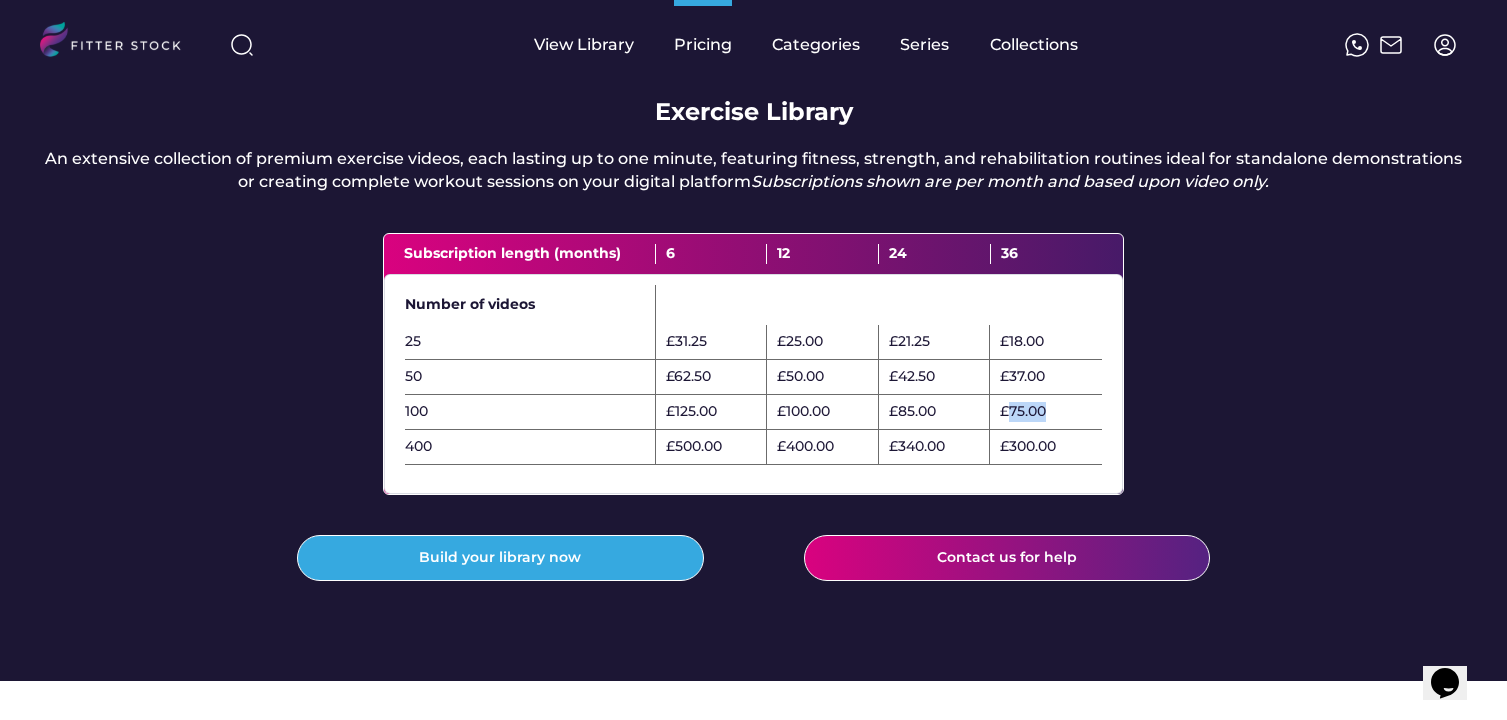 click on "£75.00" at bounding box center [1023, 412] 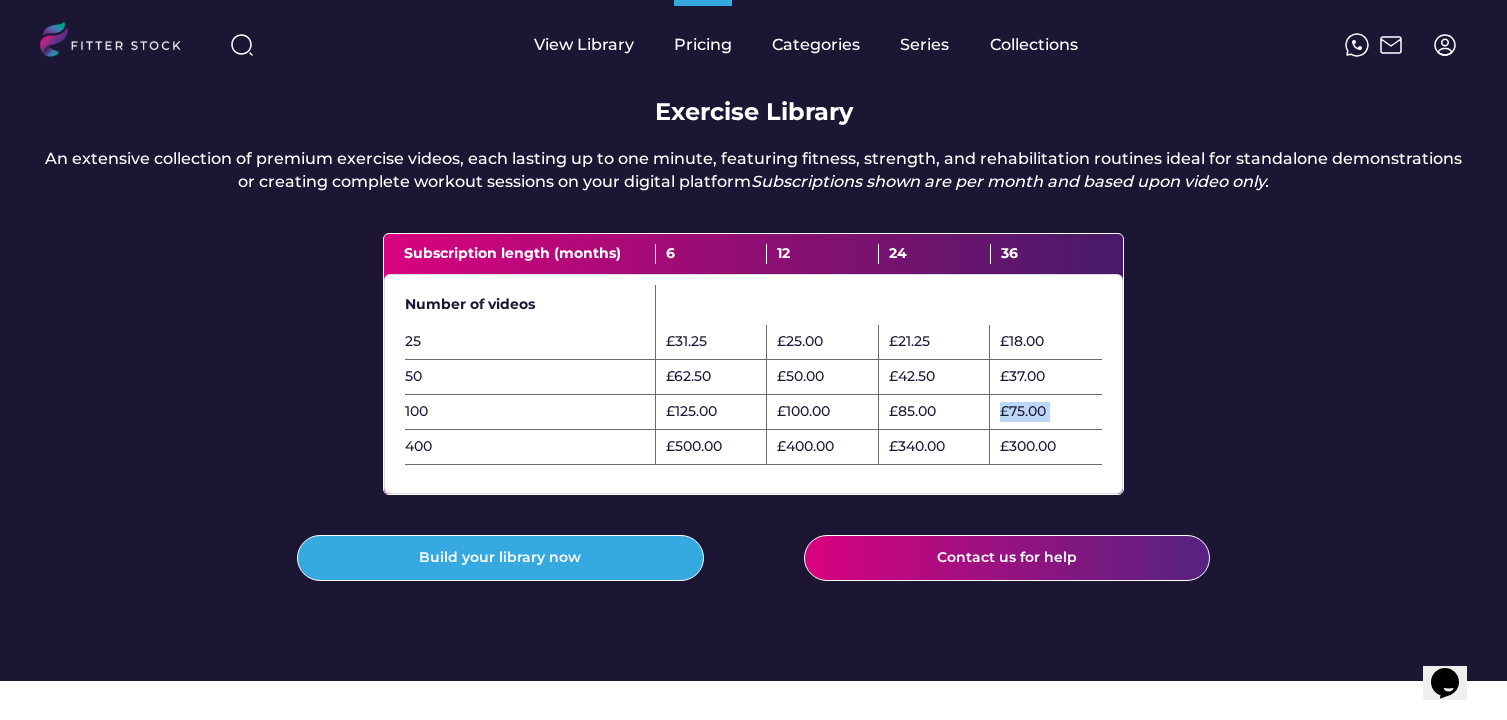 click on "£62.50" at bounding box center [688, 377] 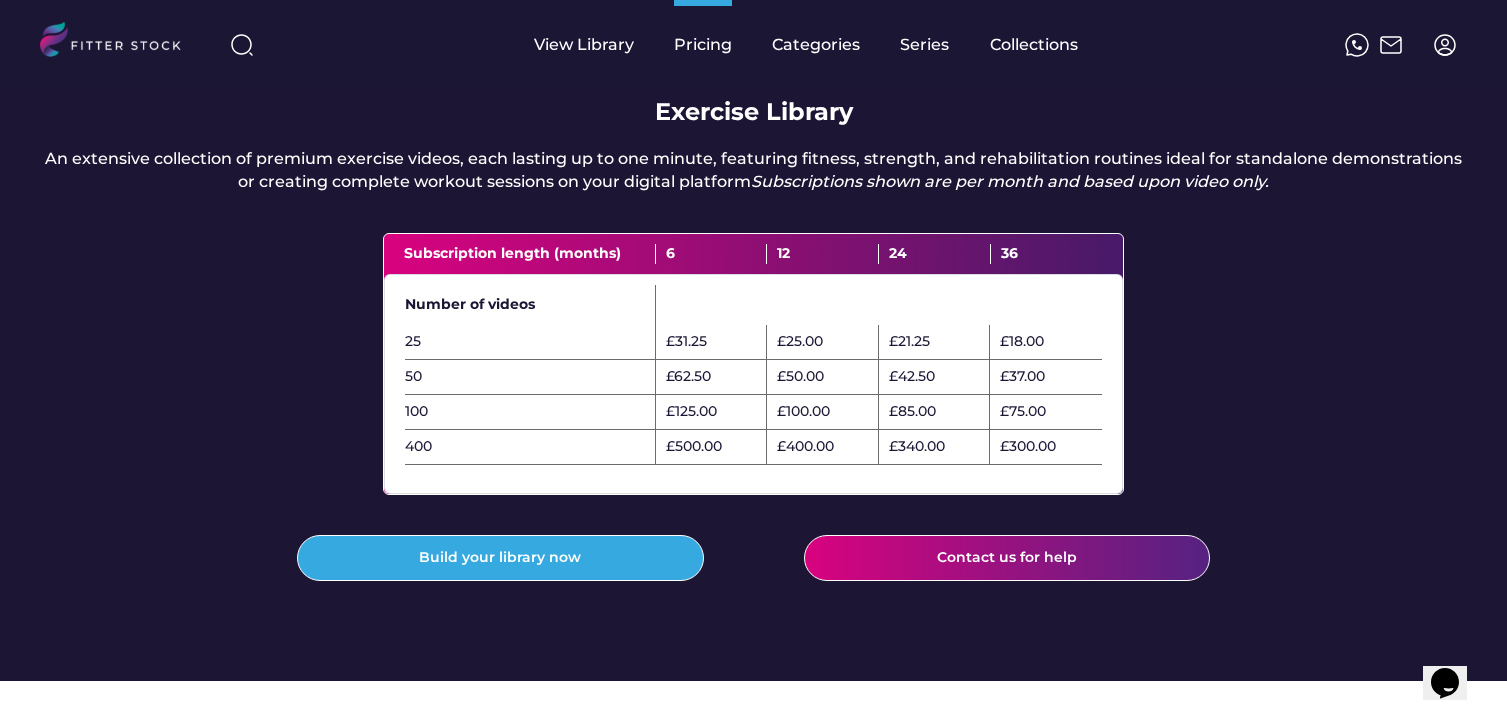 click on "£62.50" at bounding box center (688, 377) 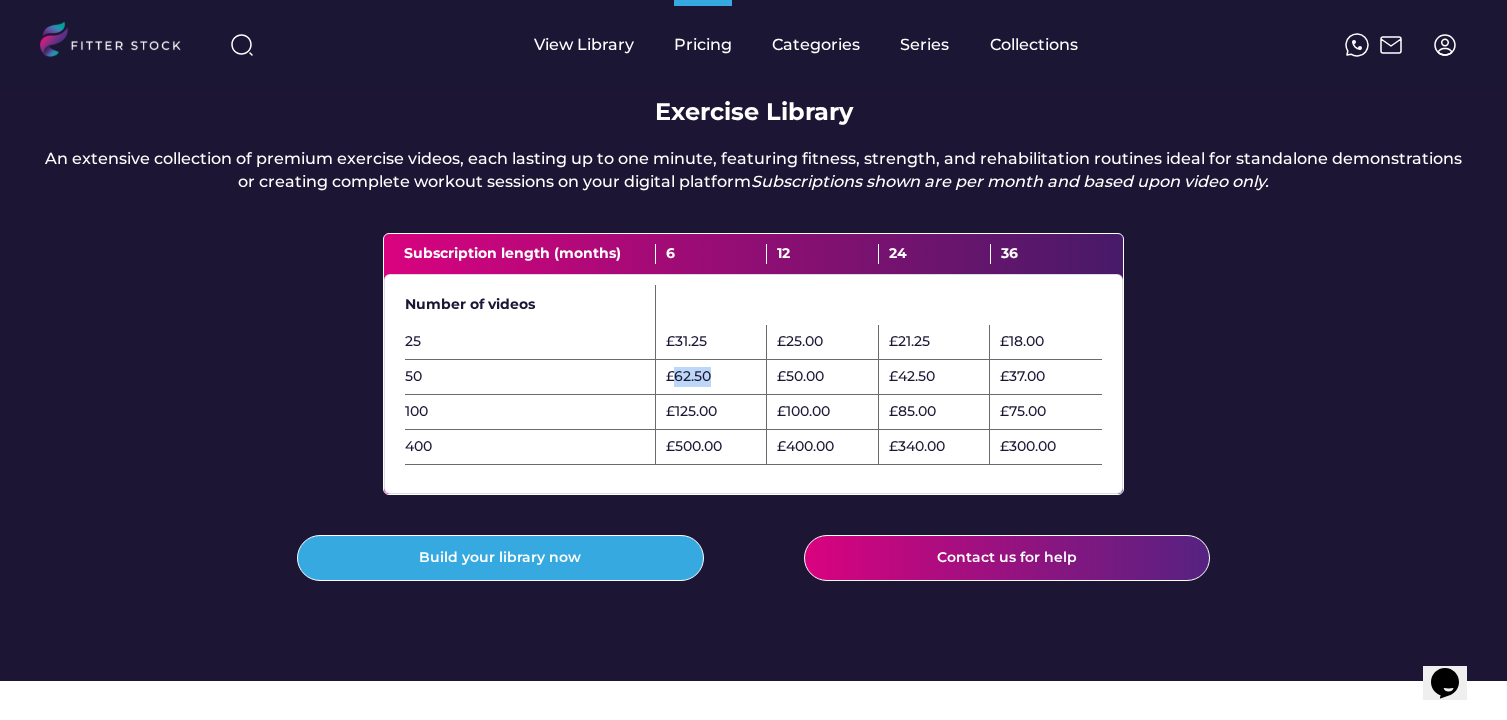 click on "£62.50" at bounding box center [688, 377] 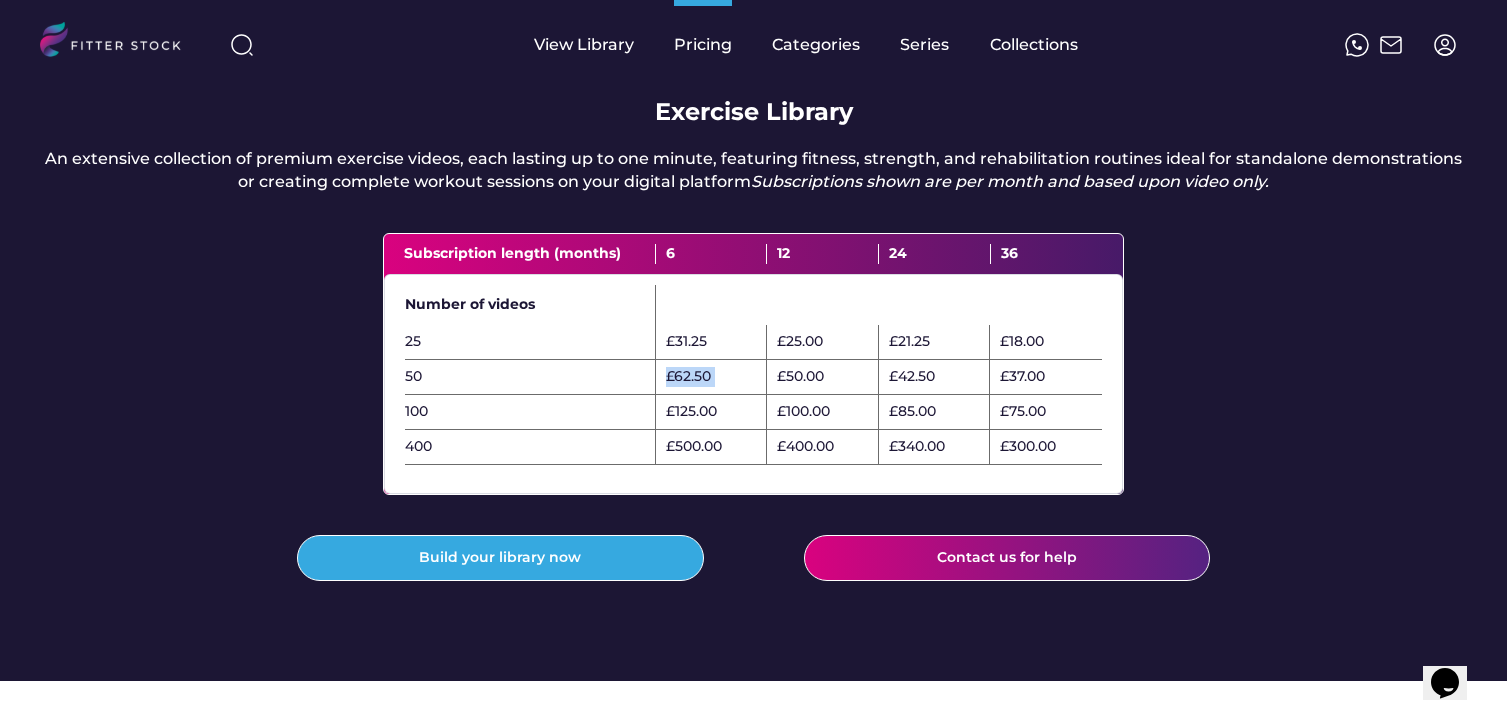 click on "£62.50" at bounding box center (688, 377) 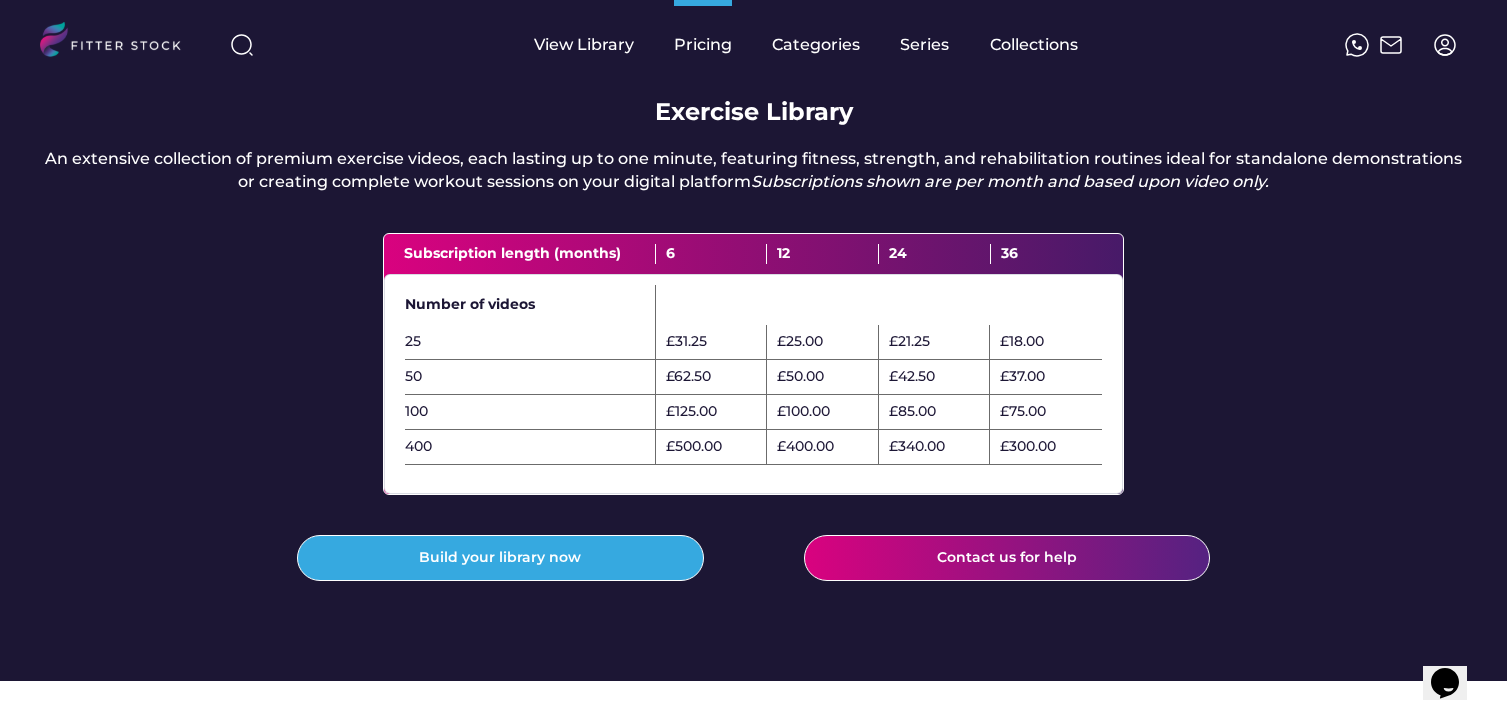 click on "£62.50" at bounding box center [688, 377] 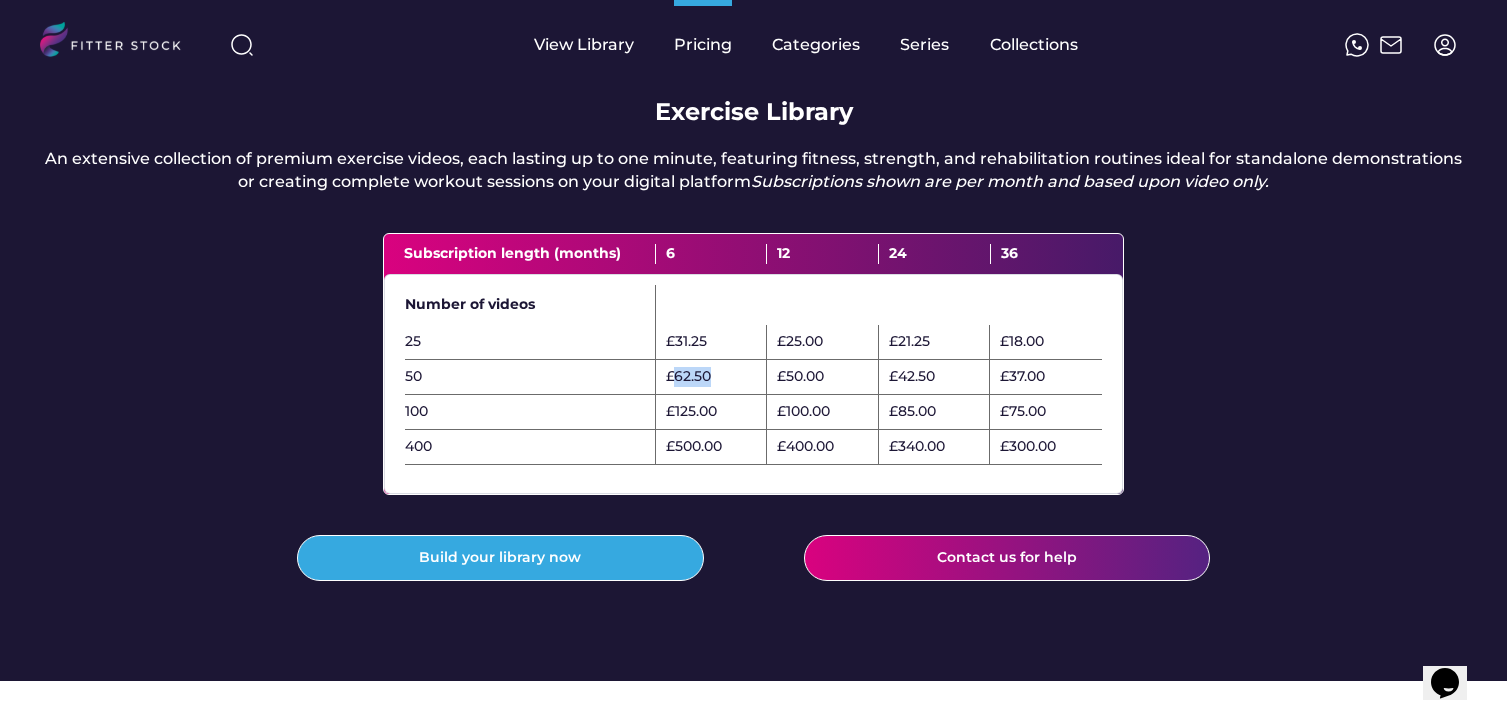 click on "£62.50" at bounding box center [688, 377] 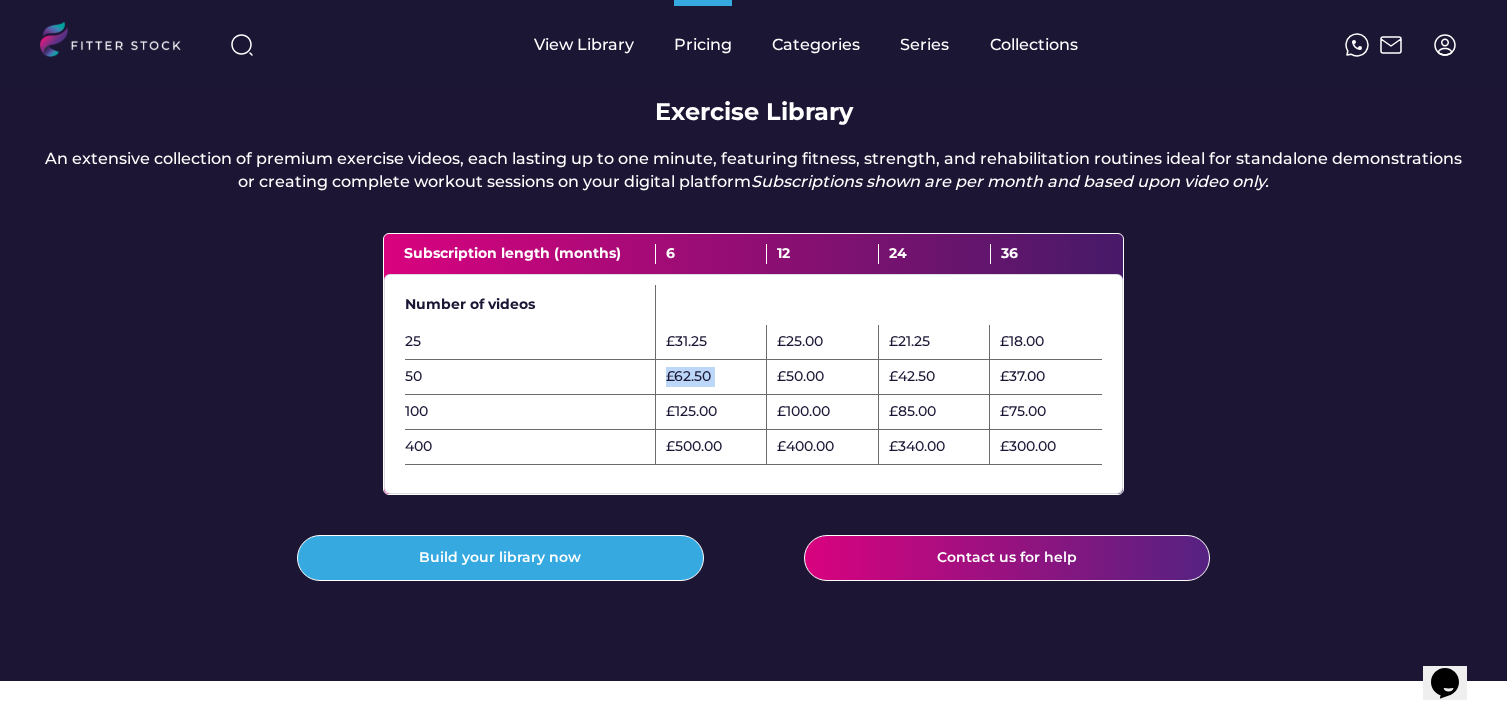 click on "£62.50" at bounding box center [688, 377] 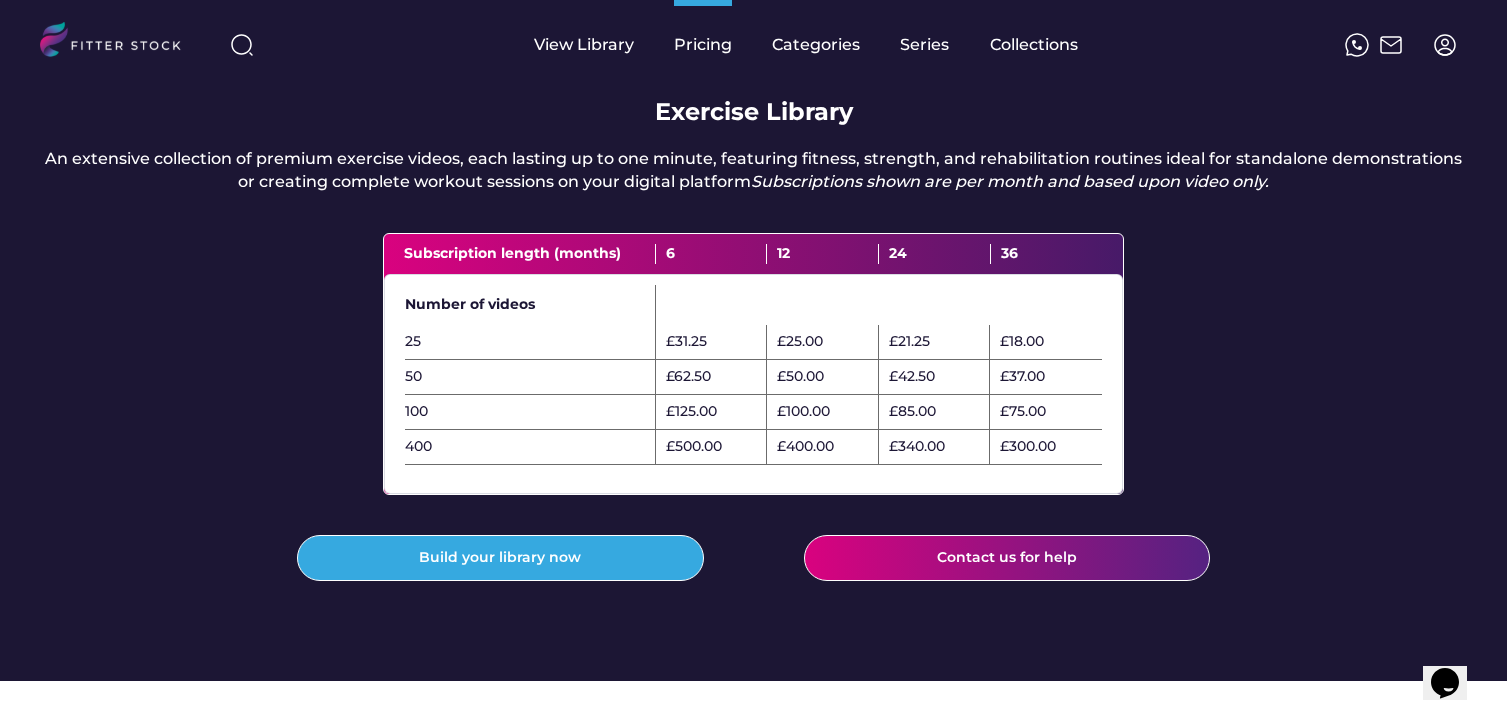 click on "£62.50" at bounding box center (688, 377) 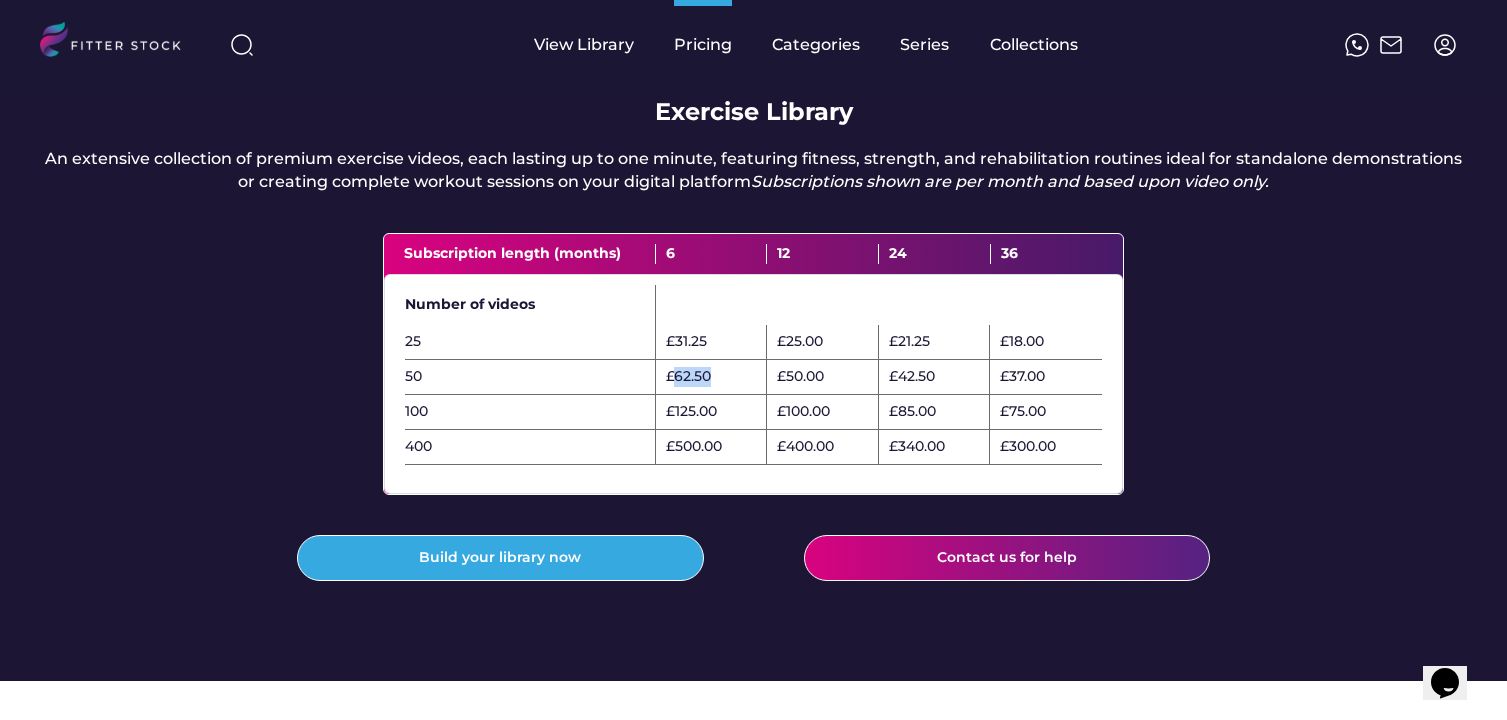 click on "£62.50" at bounding box center [688, 377] 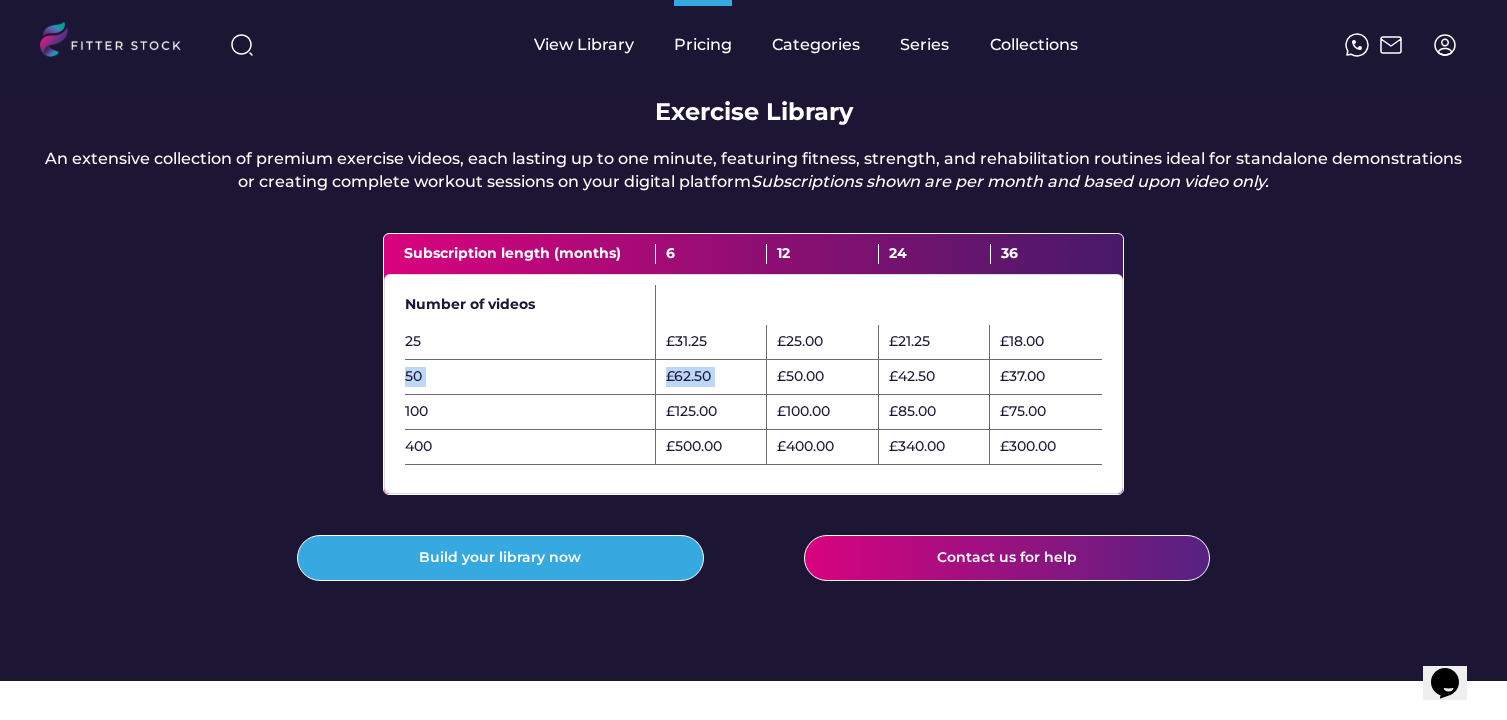 drag, startPoint x: 688, startPoint y: 424, endPoint x: 593, endPoint y: 416, distance: 95.33625 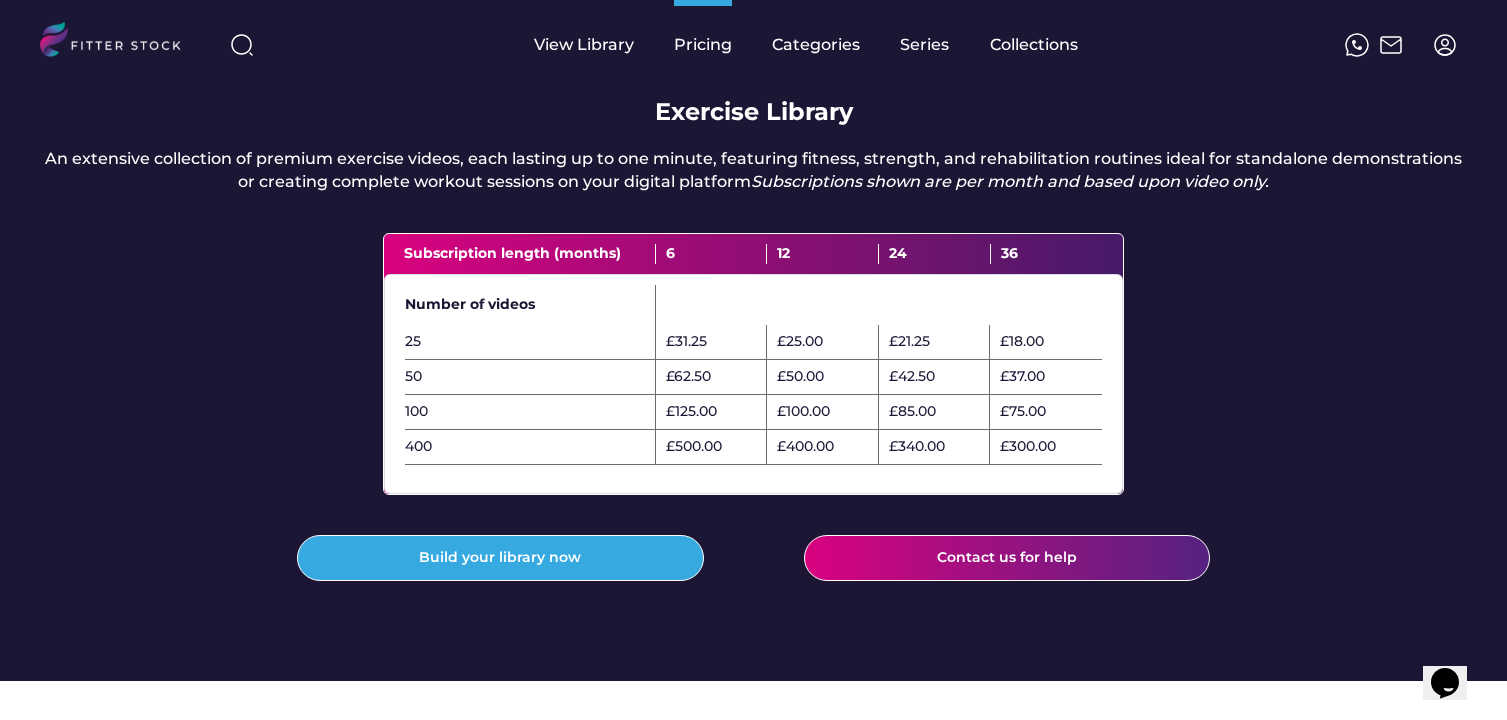 click on "50" at bounding box center (530, 377) 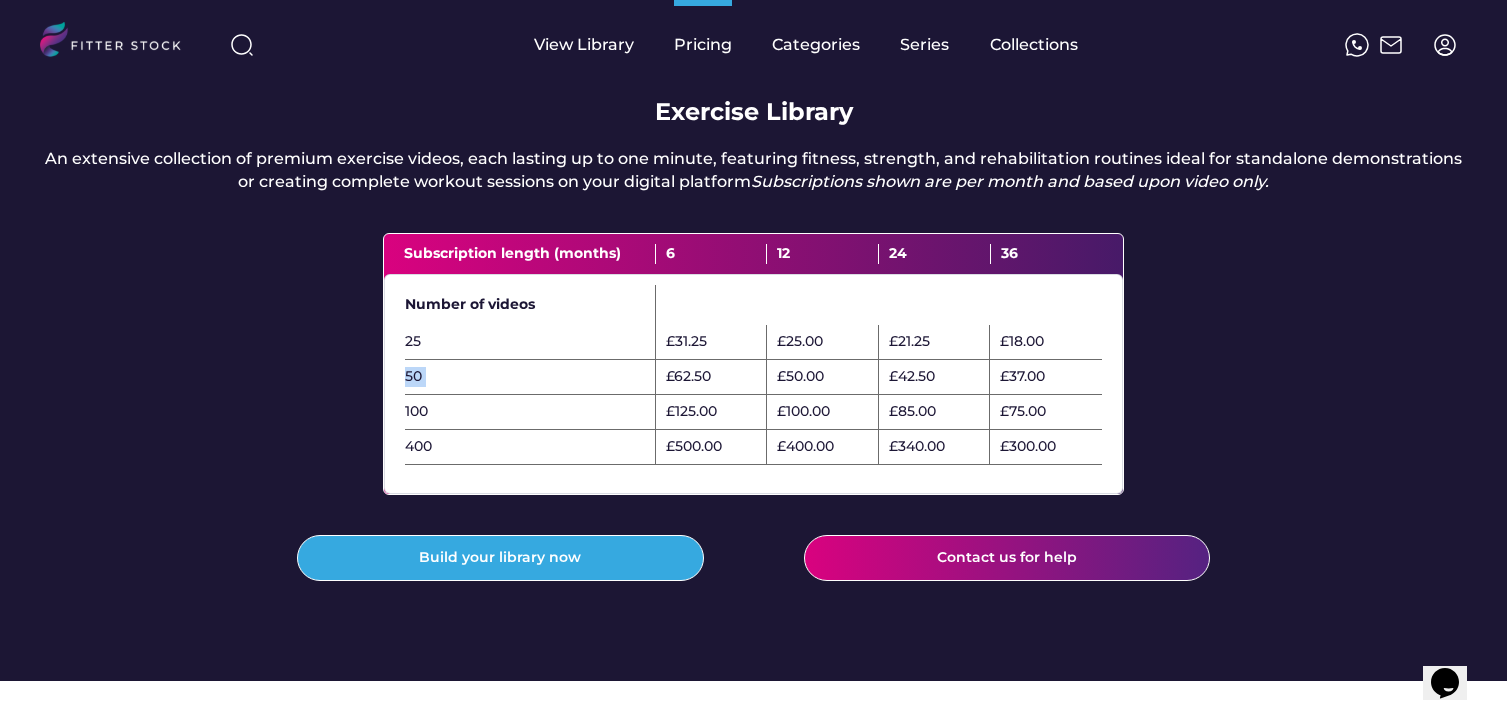click on "50" at bounding box center (530, 377) 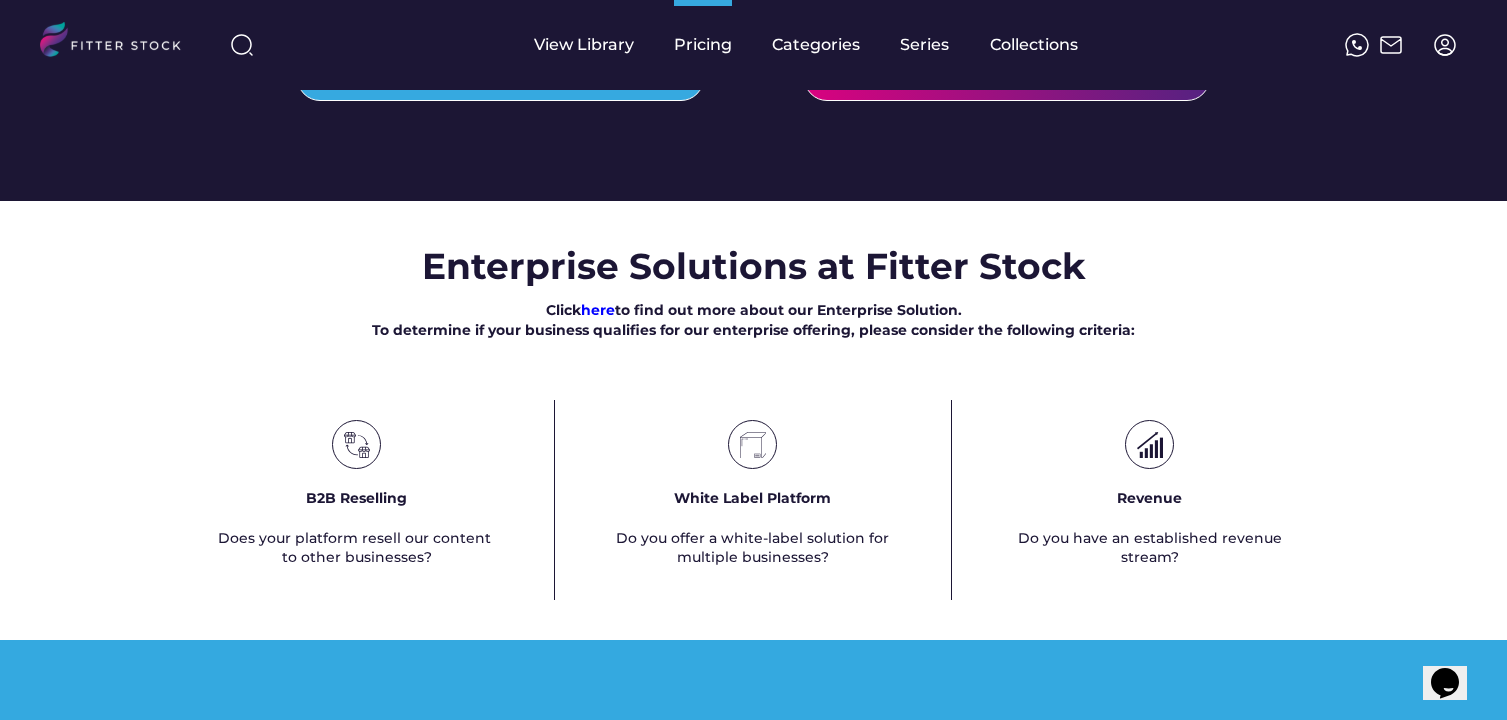 scroll, scrollTop: 1574, scrollLeft: 0, axis: vertical 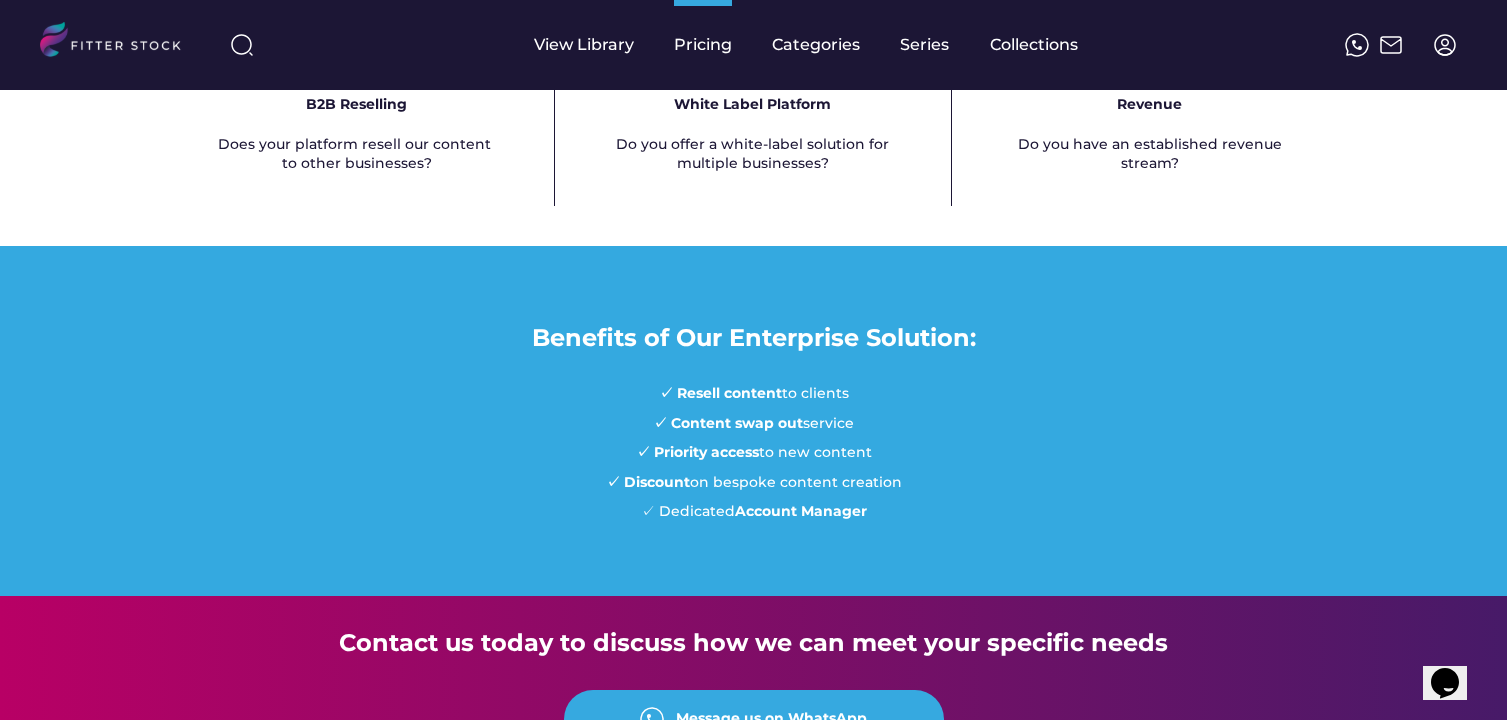 click on "Does your platform resell our content
to other businesses?" at bounding box center [356, 154] 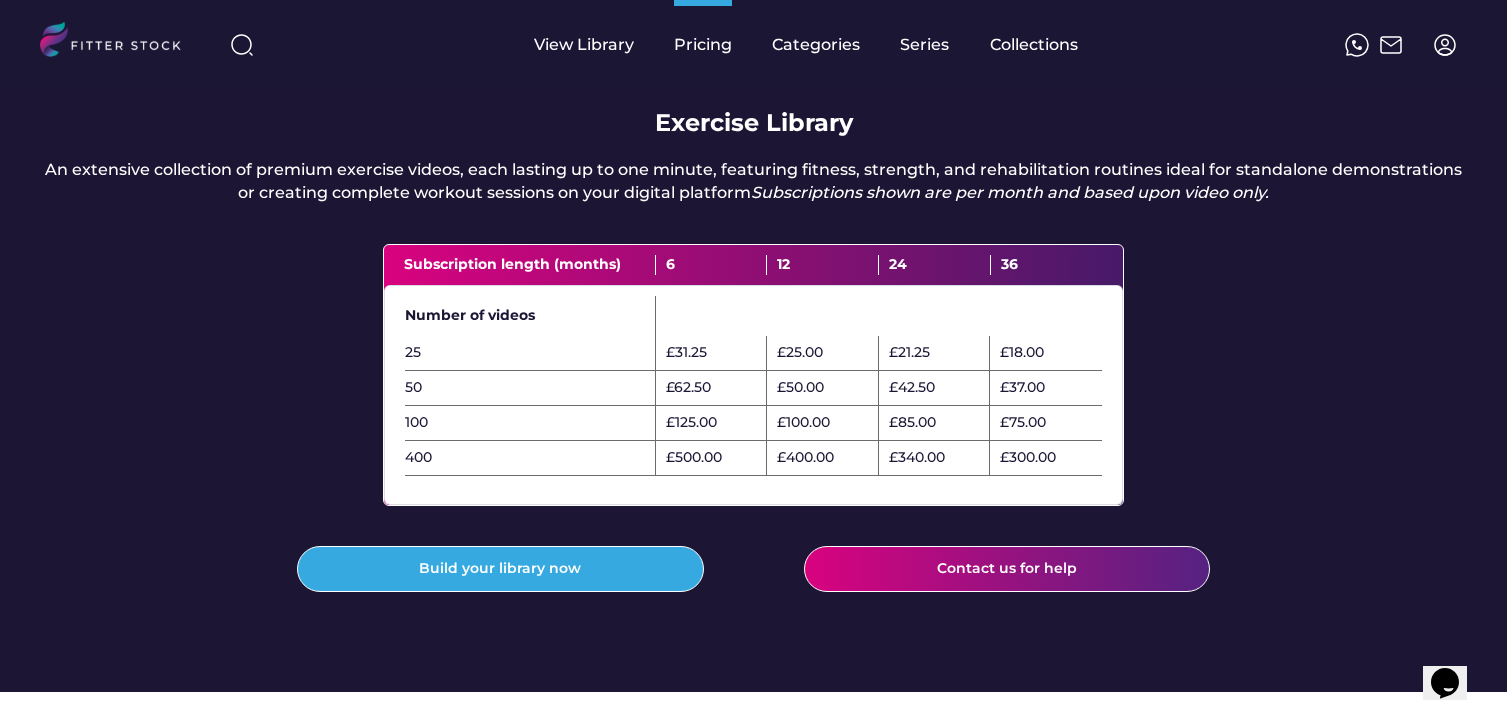 scroll, scrollTop: 707, scrollLeft: 0, axis: vertical 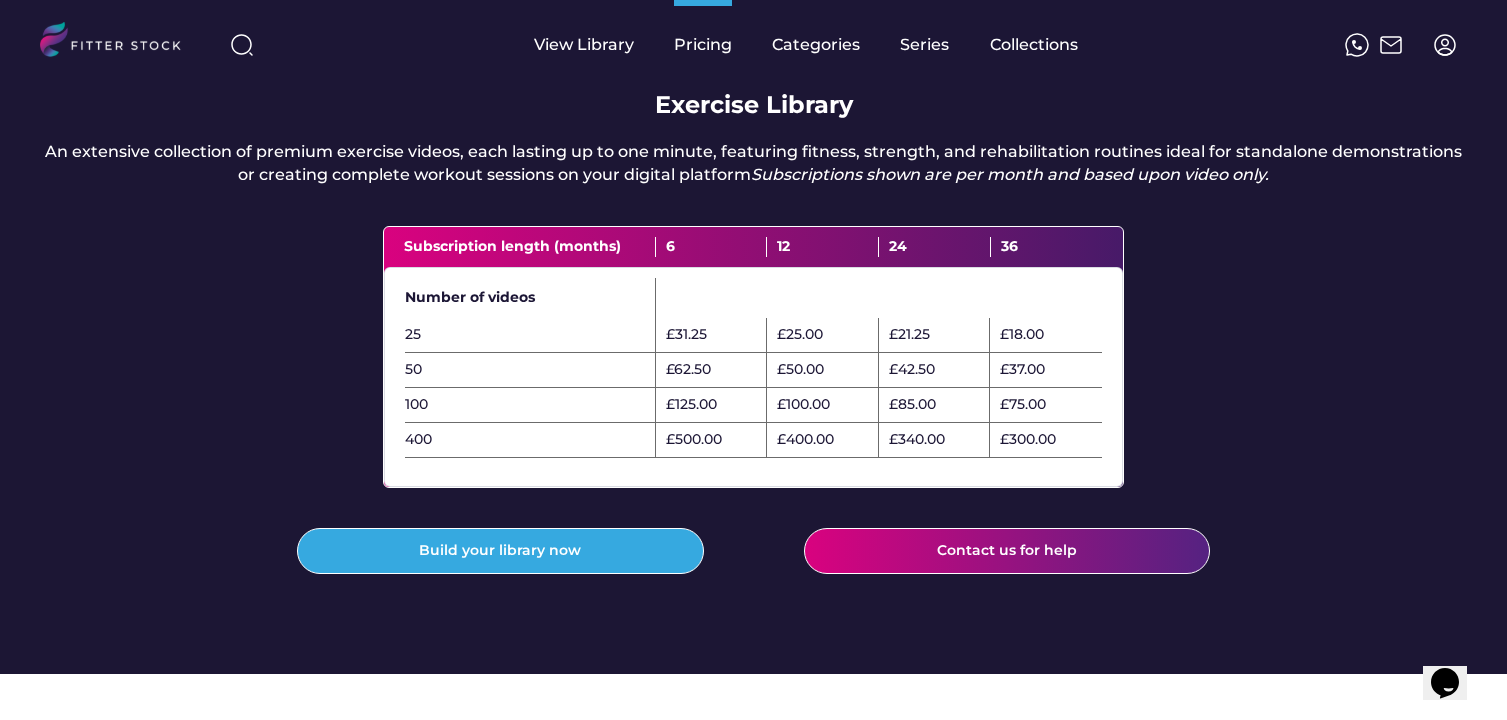 click on "An extensive collection of premium exercise videos, each lasting up to one minute, featuring fitness, strength, and rehabilitation routines ideal for standalone demonstrations or creating complete workout sessions on your digital platform
Subscriptions shown are per month and based upon video only." at bounding box center [753, 163] 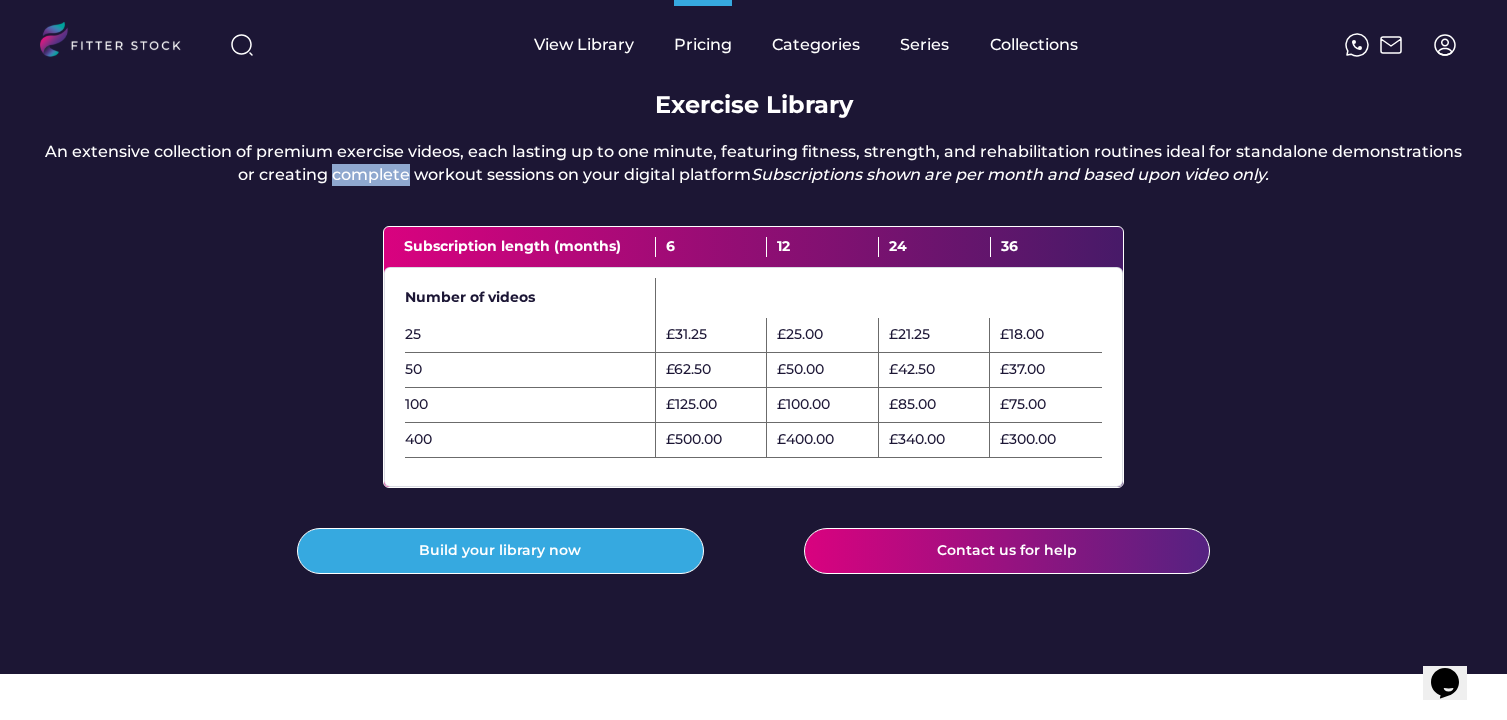 click on "An extensive collection of premium exercise videos, each lasting up to one minute, featuring fitness, strength, and rehabilitation routines ideal for standalone demonstrations or creating complete workout sessions on your digital platform
Subscriptions shown are per month and based upon video only." at bounding box center (753, 163) 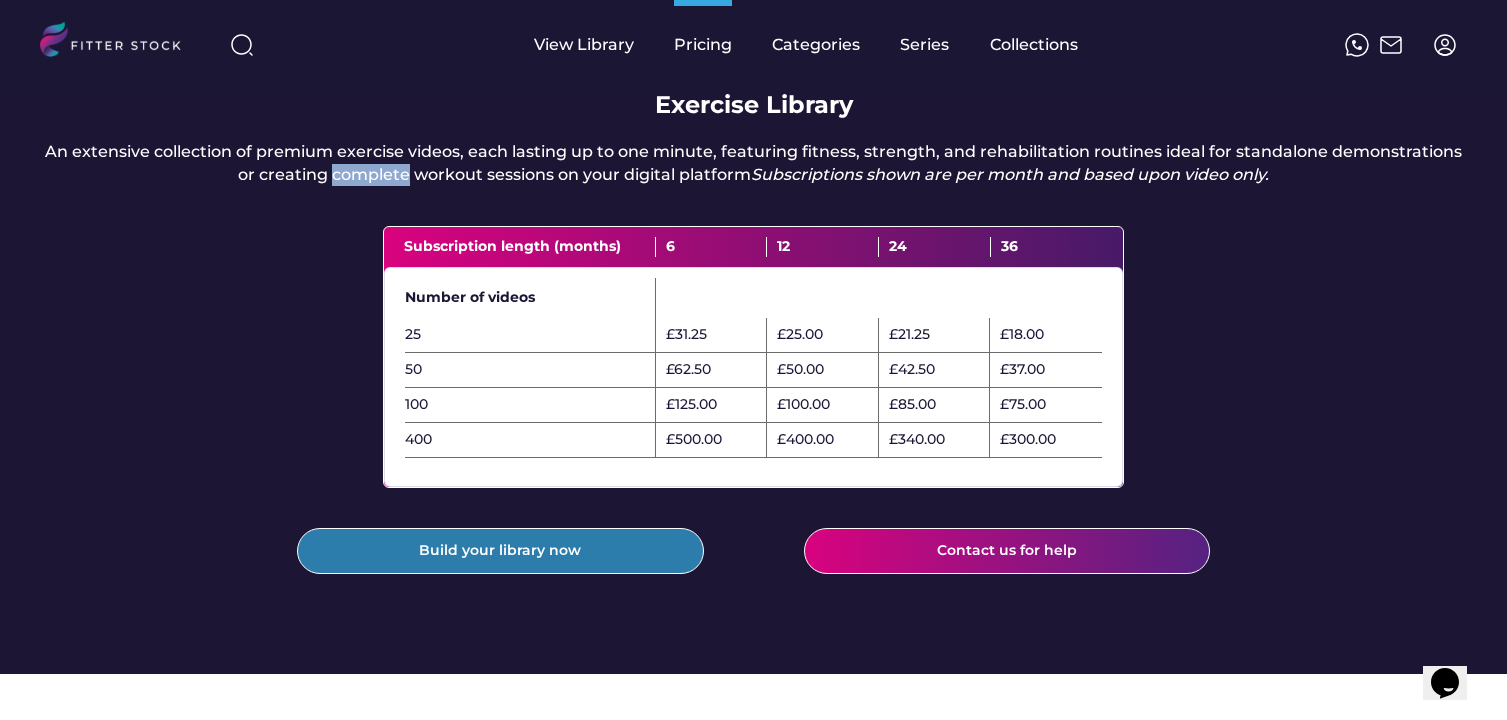 click on "Build your library now" at bounding box center (500, 551) 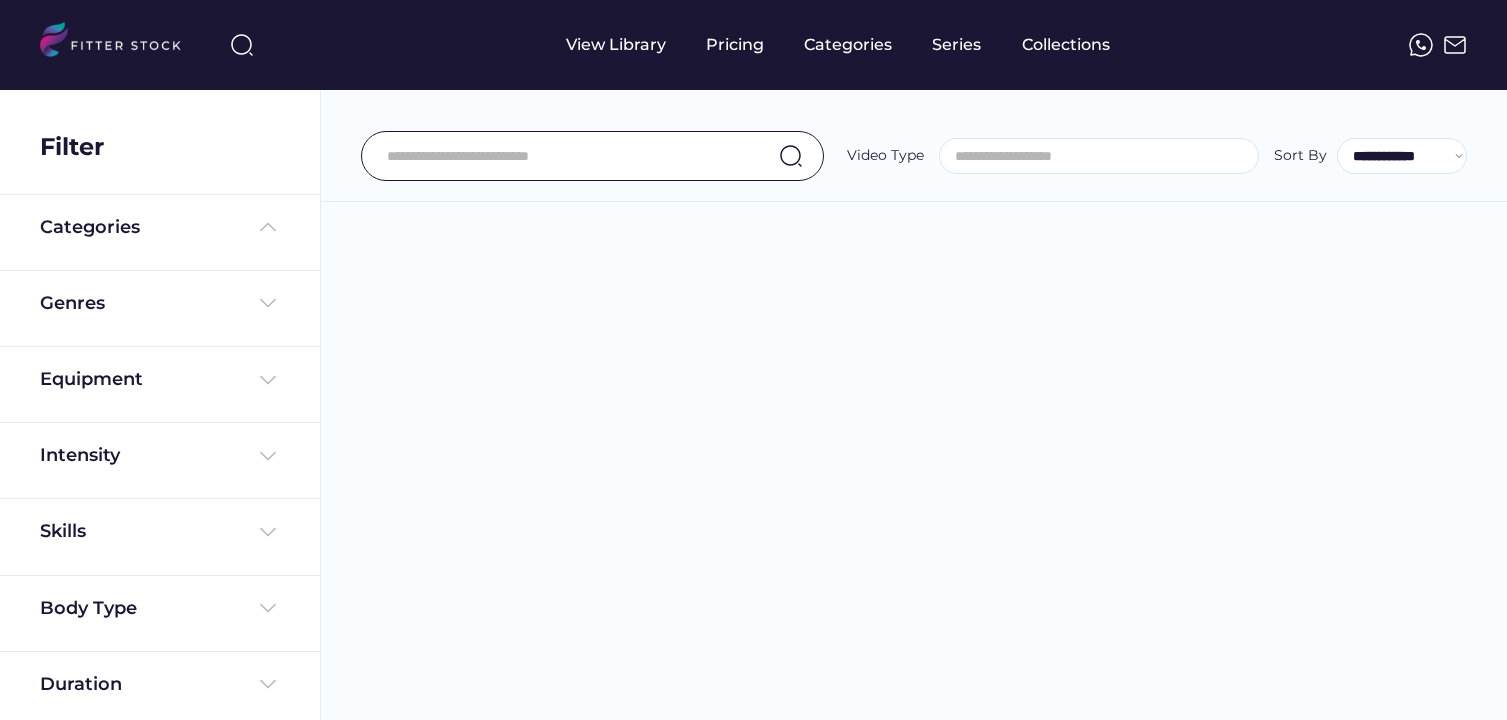 select 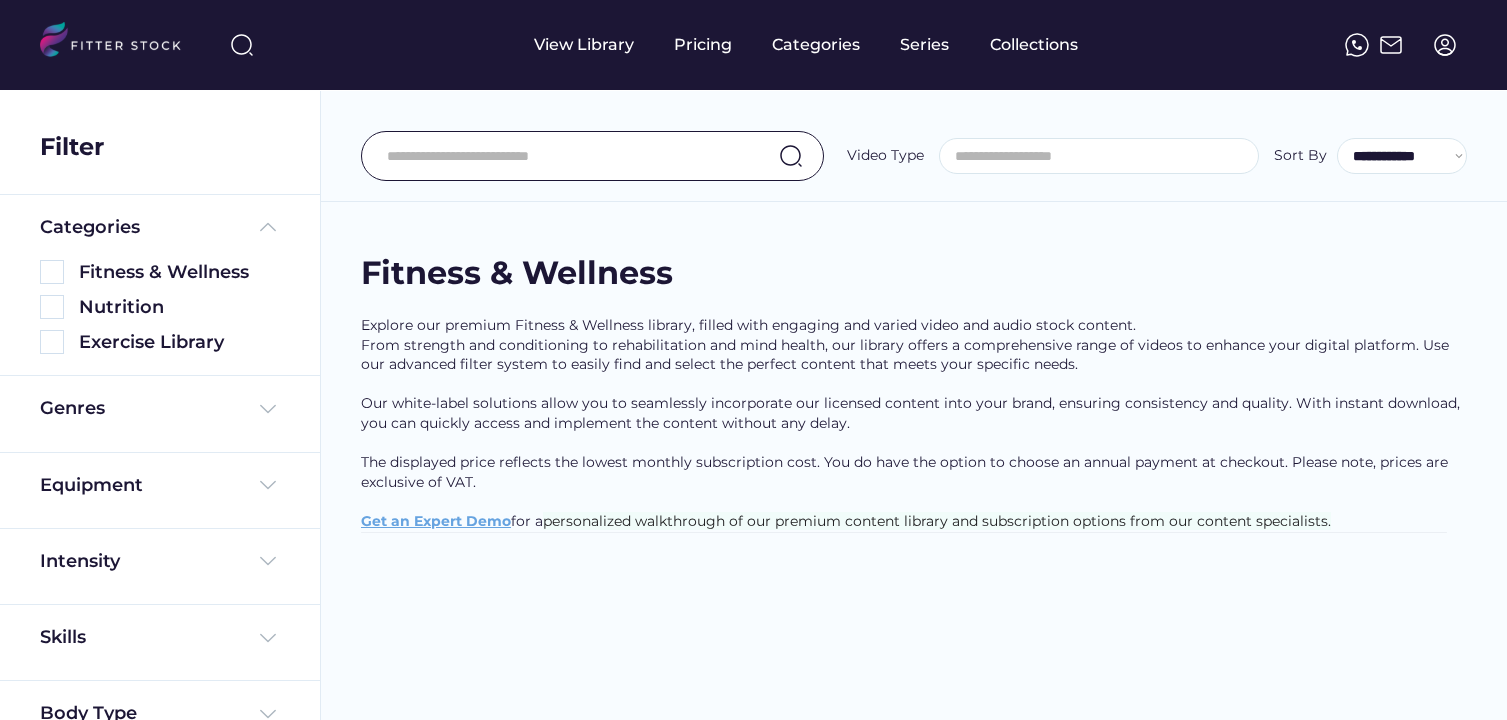 select on "**********" 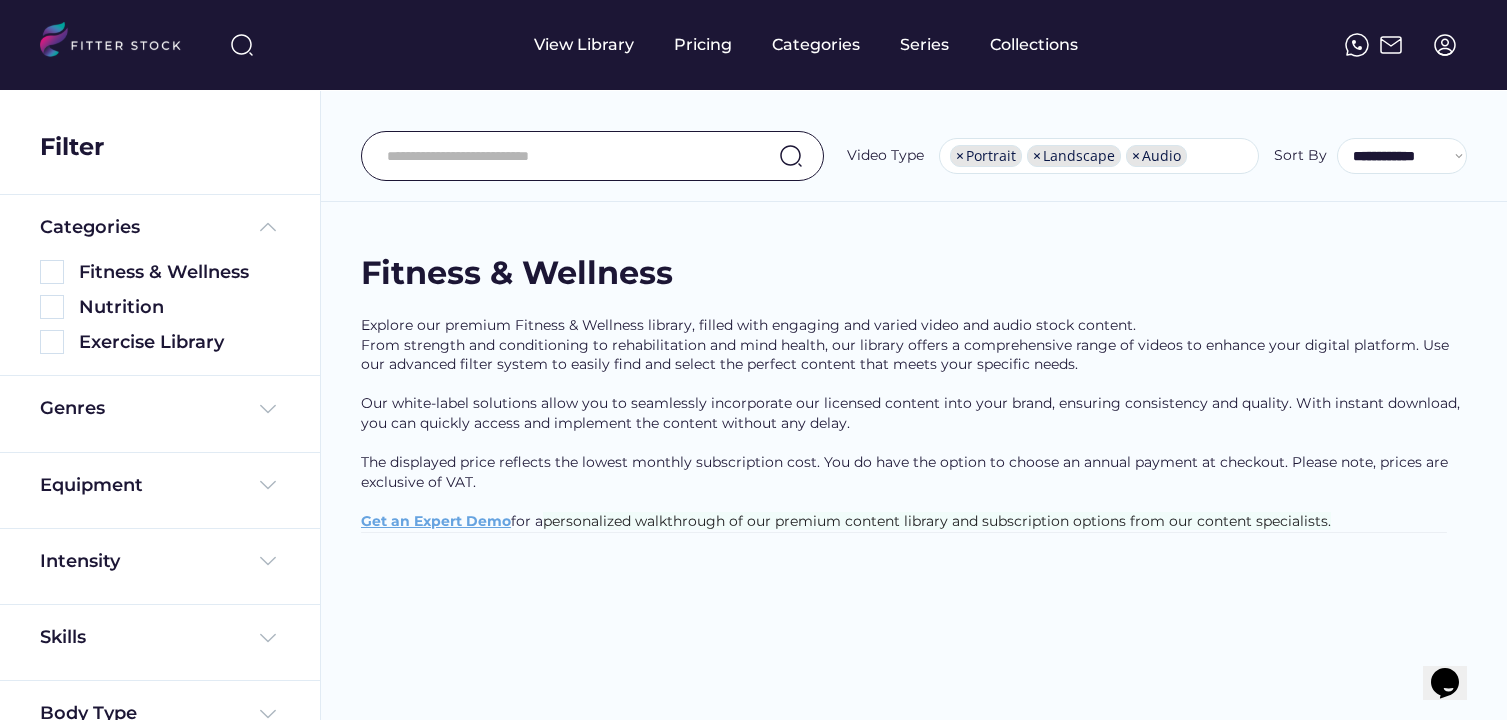 scroll, scrollTop: 0, scrollLeft: 0, axis: both 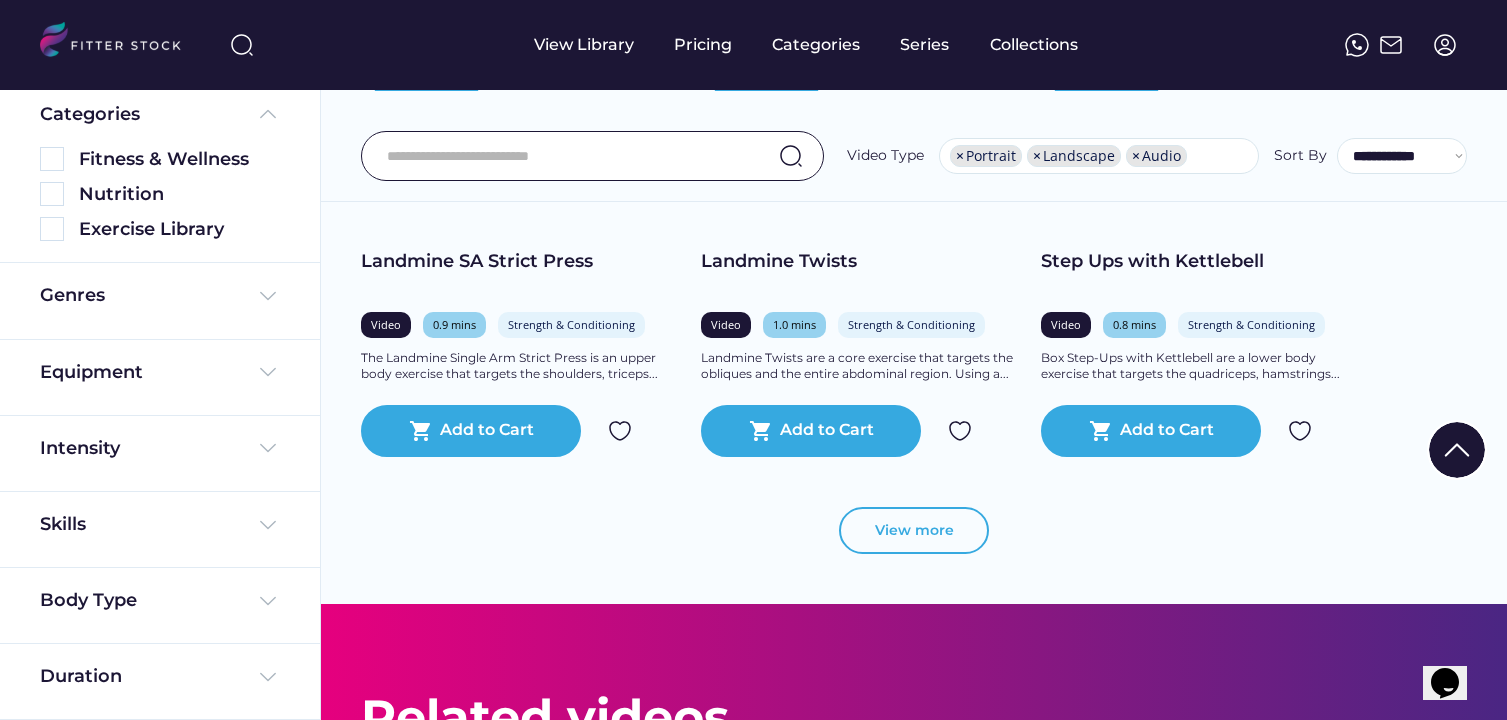 click on "View more" at bounding box center (914, 531) 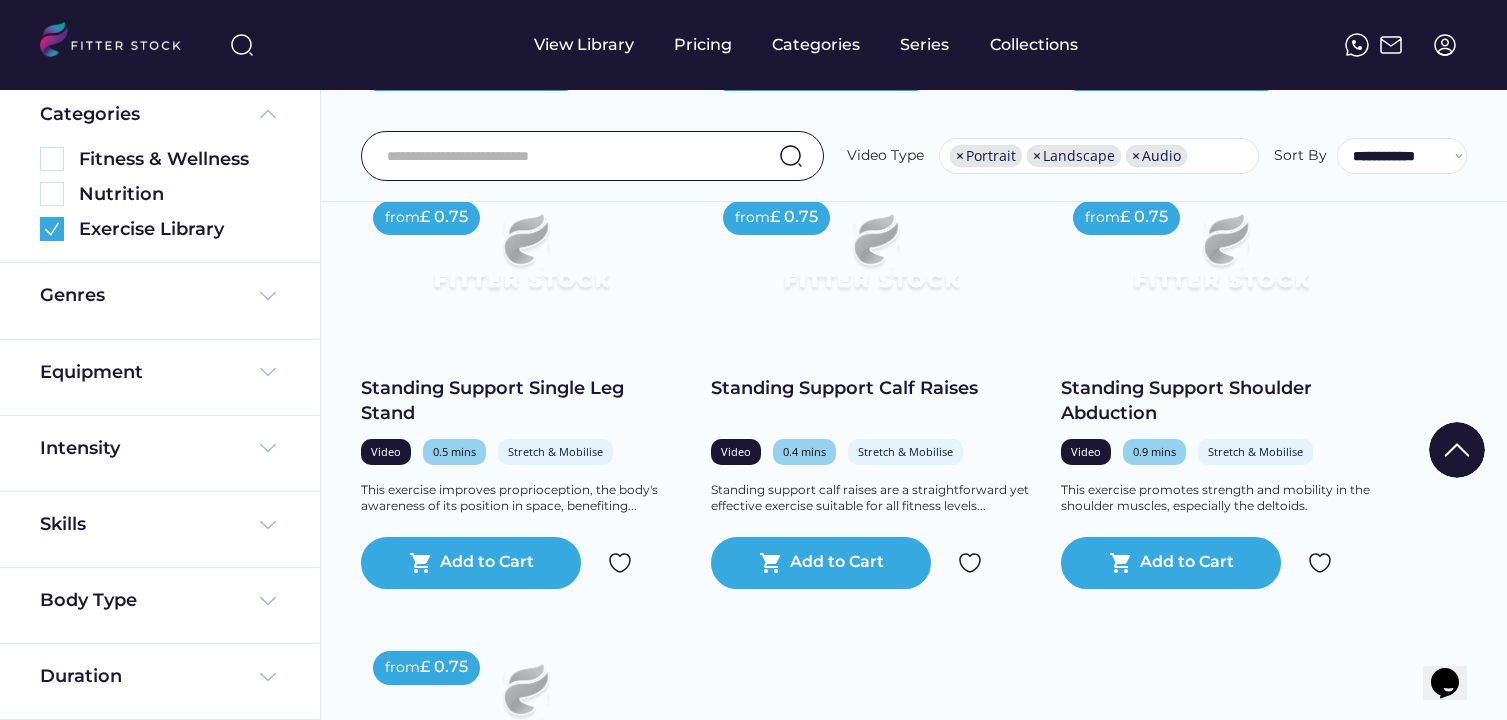 scroll, scrollTop: 14312, scrollLeft: 0, axis: vertical 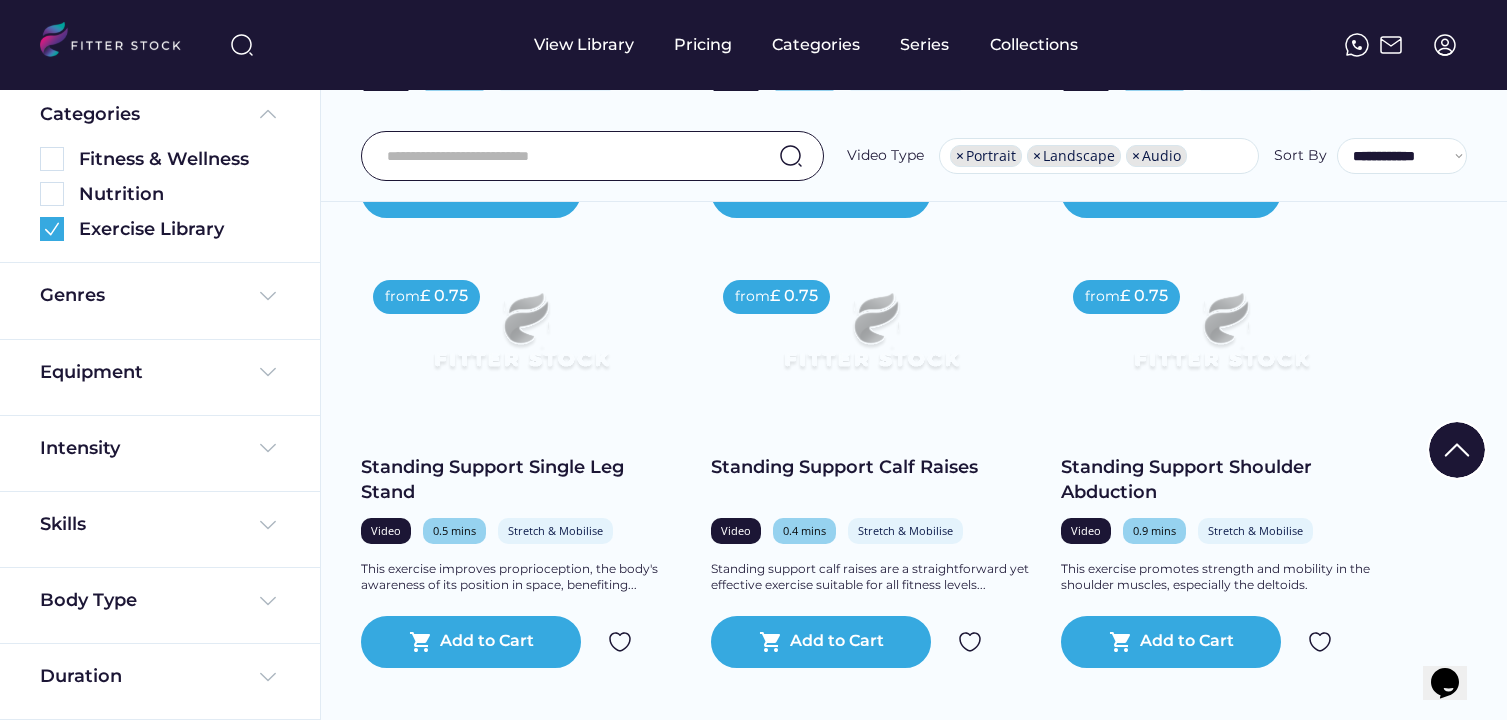 click on "from  £ 0.75" at bounding box center [426, 297] 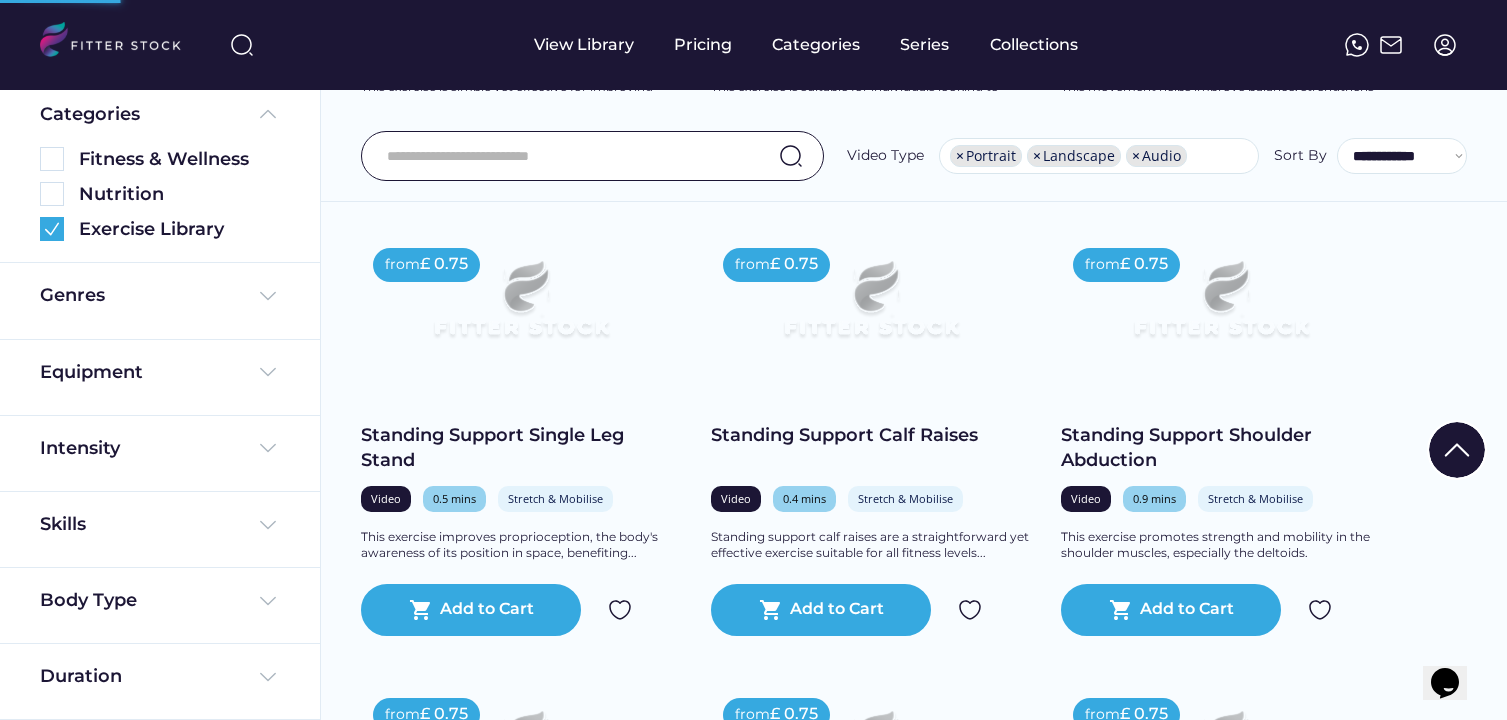 scroll, scrollTop: 14267, scrollLeft: 0, axis: vertical 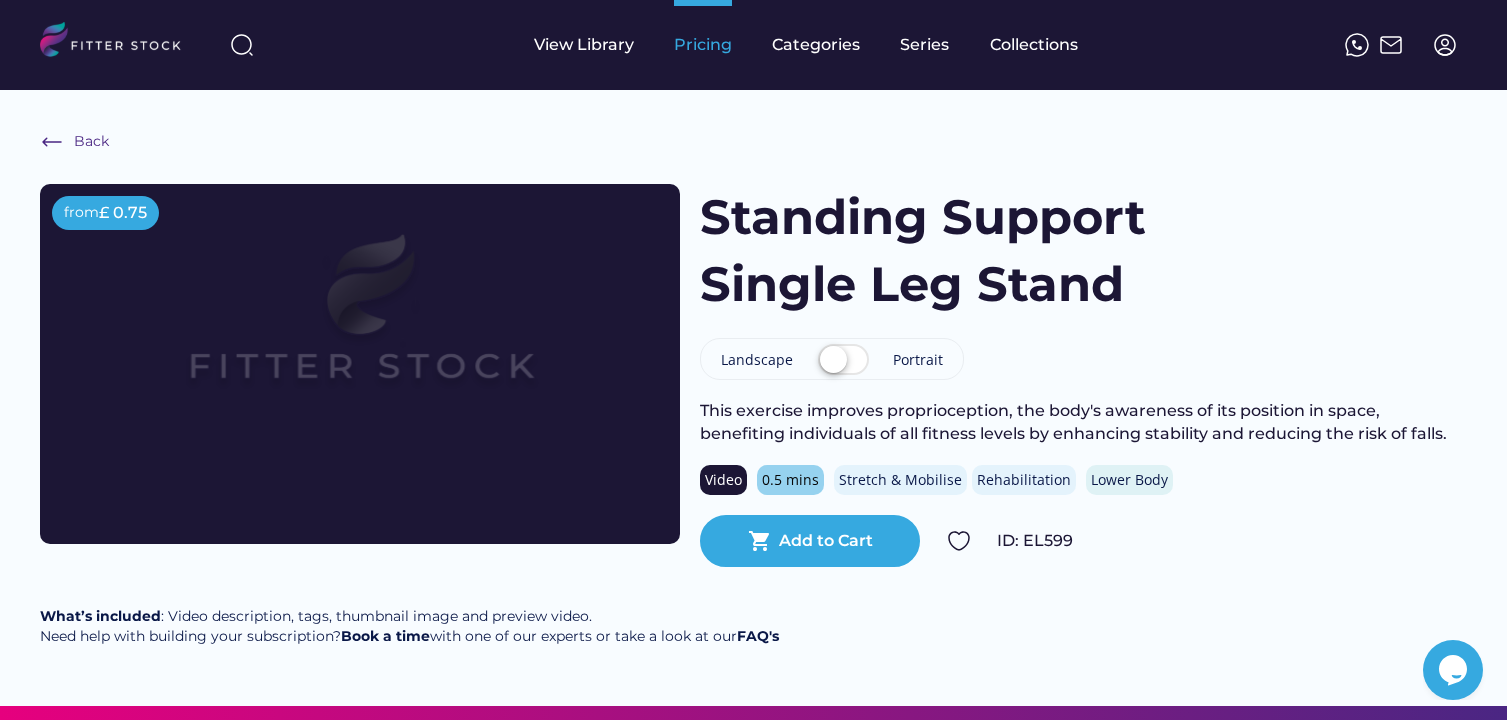 click on "Pricing" at bounding box center [703, 45] 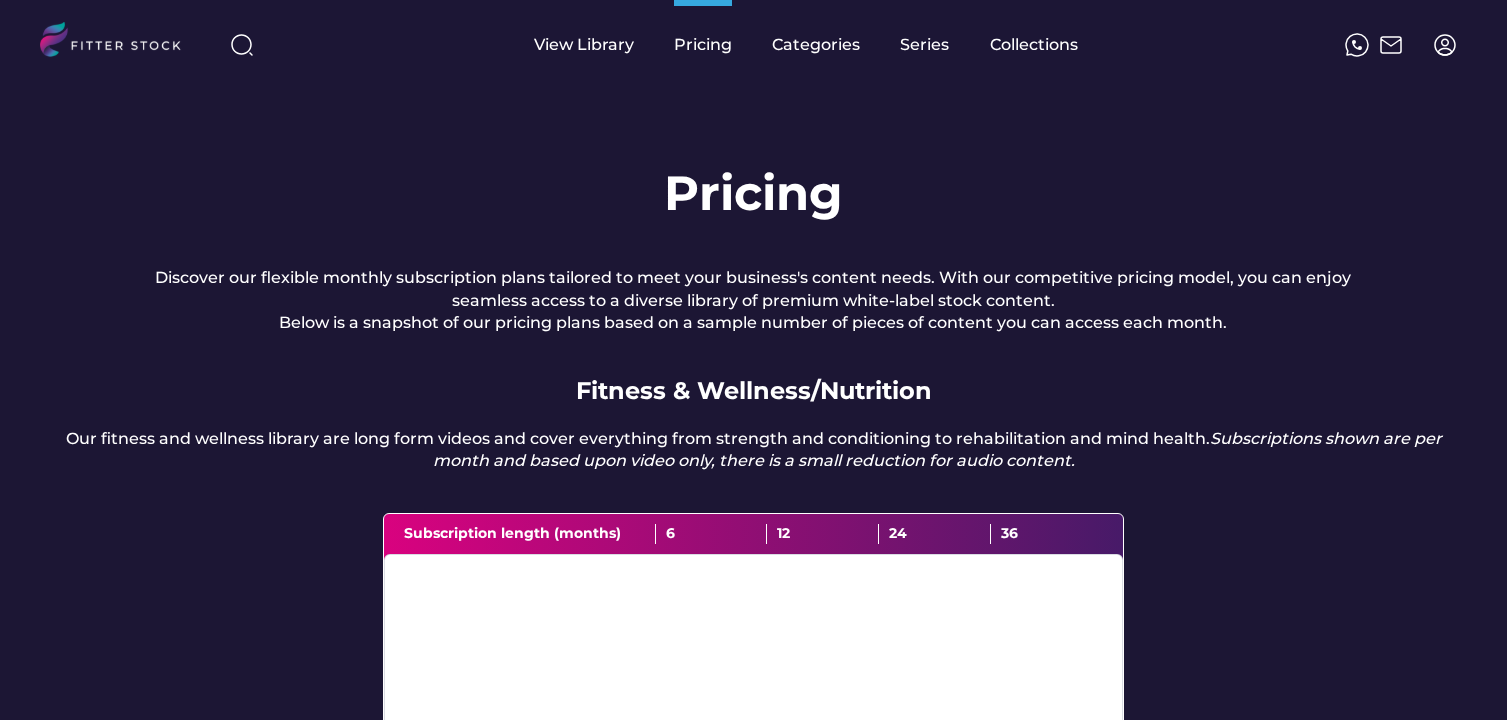 scroll, scrollTop: 0, scrollLeft: 0, axis: both 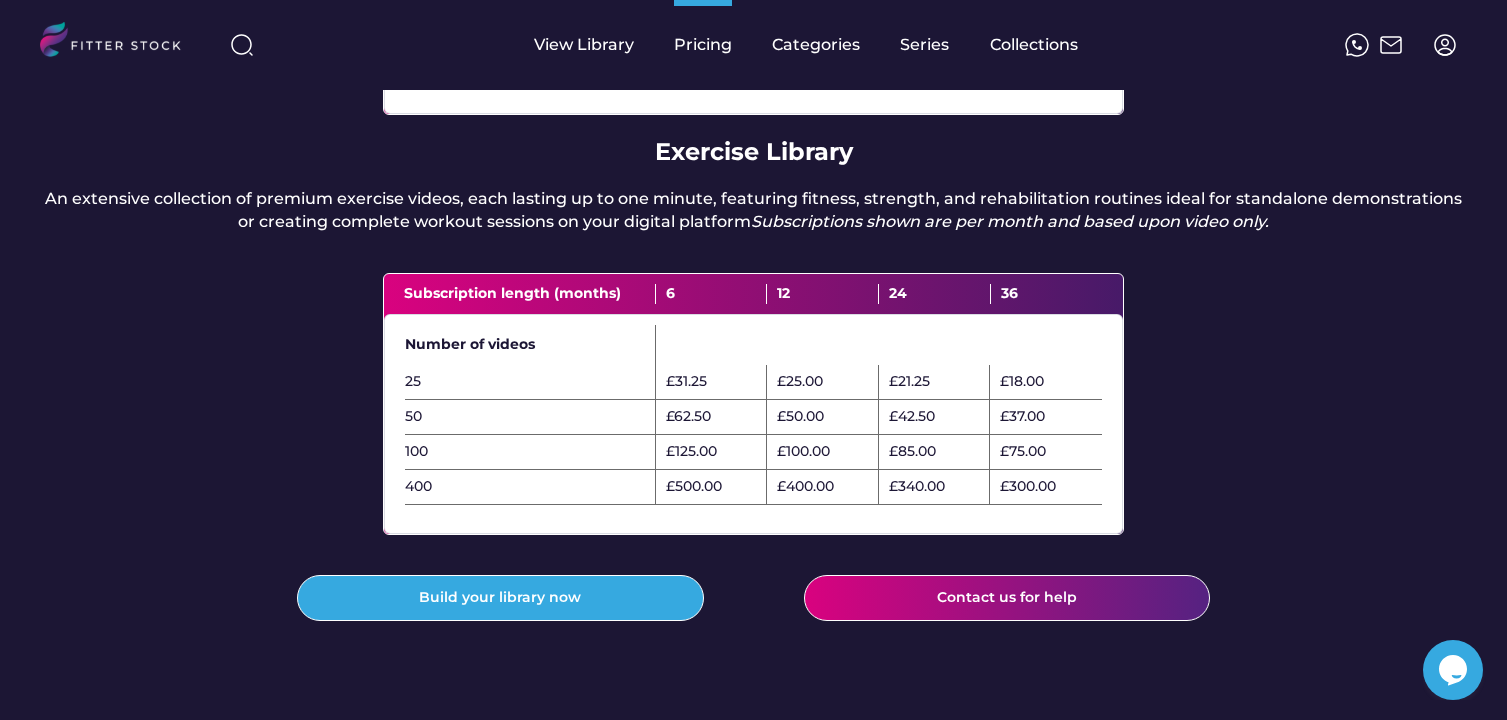 click on "Number of videos" at bounding box center (530, 345) 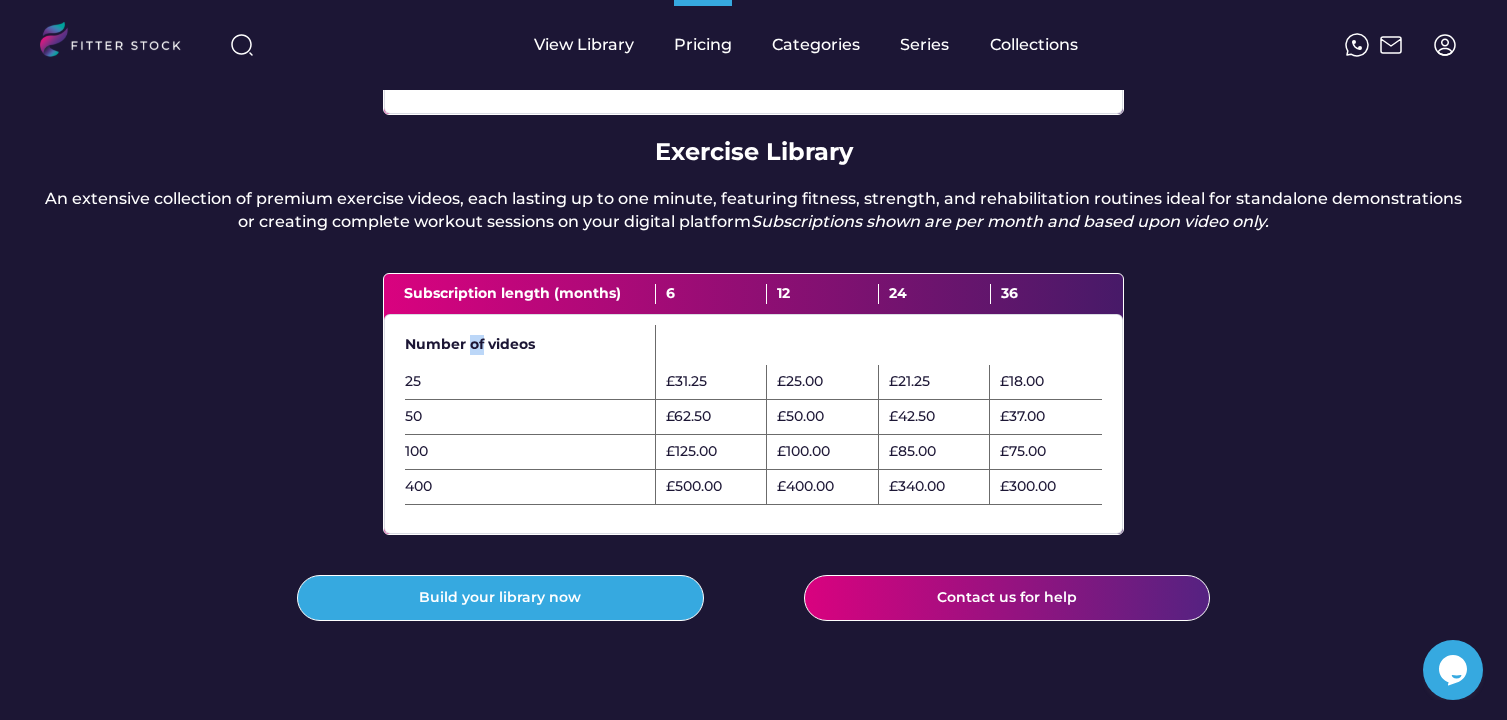 click on "Number of videos" at bounding box center [530, 345] 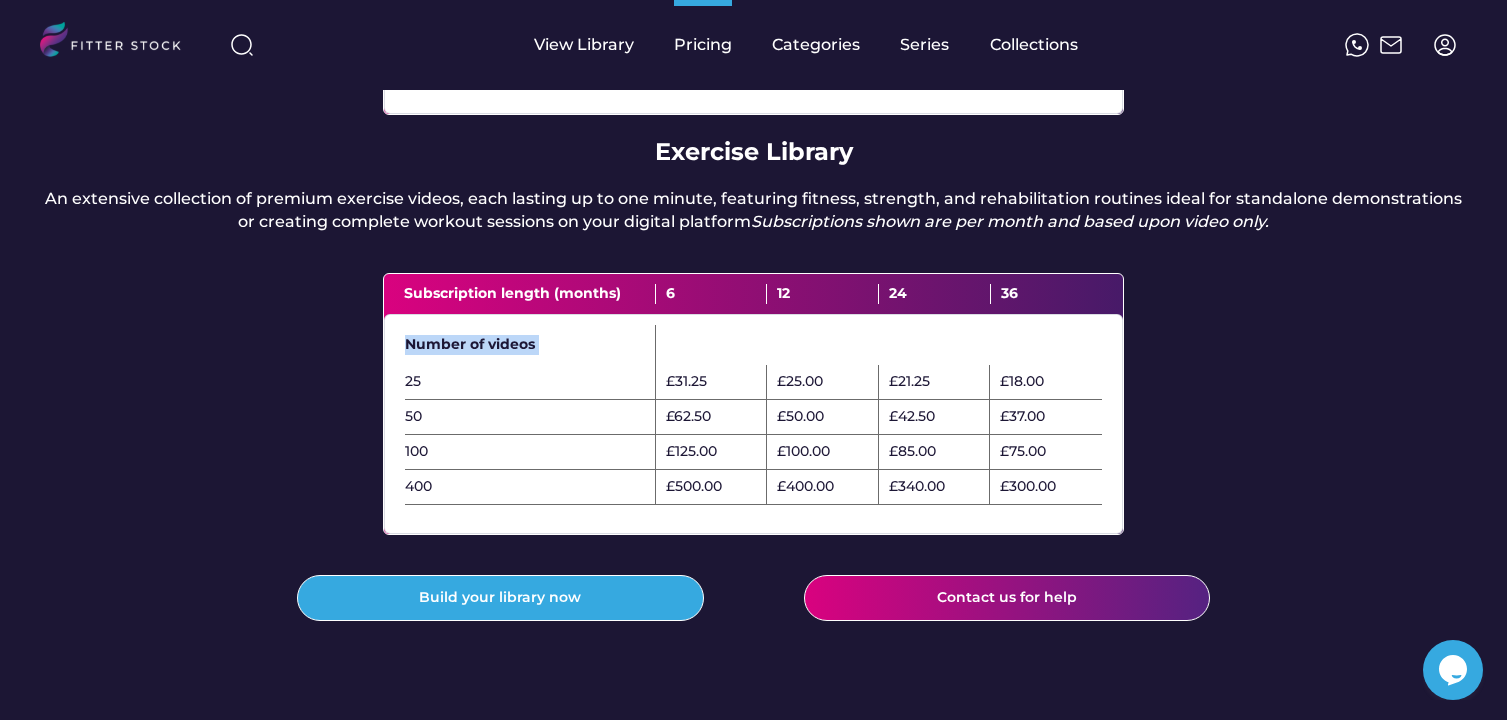 click on "Subscription length (months)" at bounding box center (530, 294) 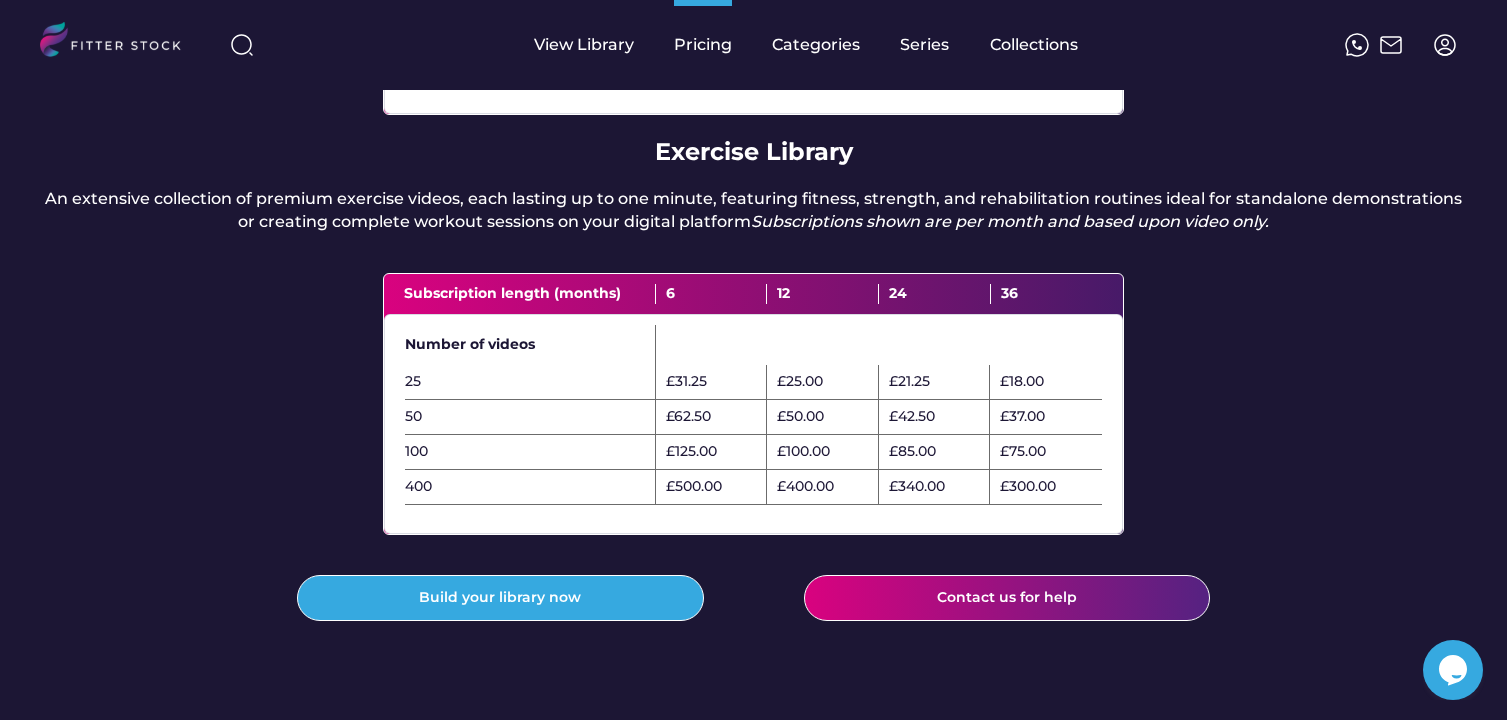 click on "Subscription length (months)" at bounding box center (530, 294) 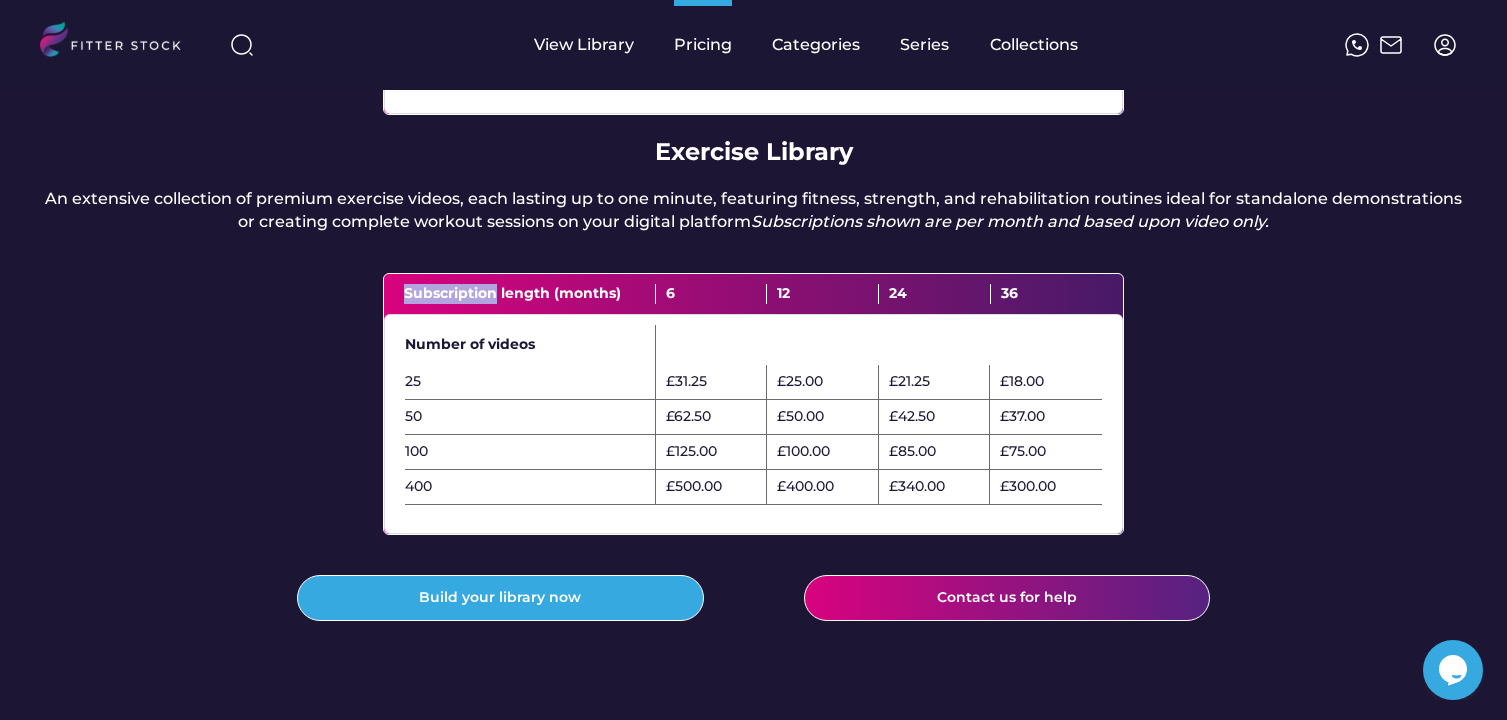 click on "Subscription length (months)" at bounding box center (530, 294) 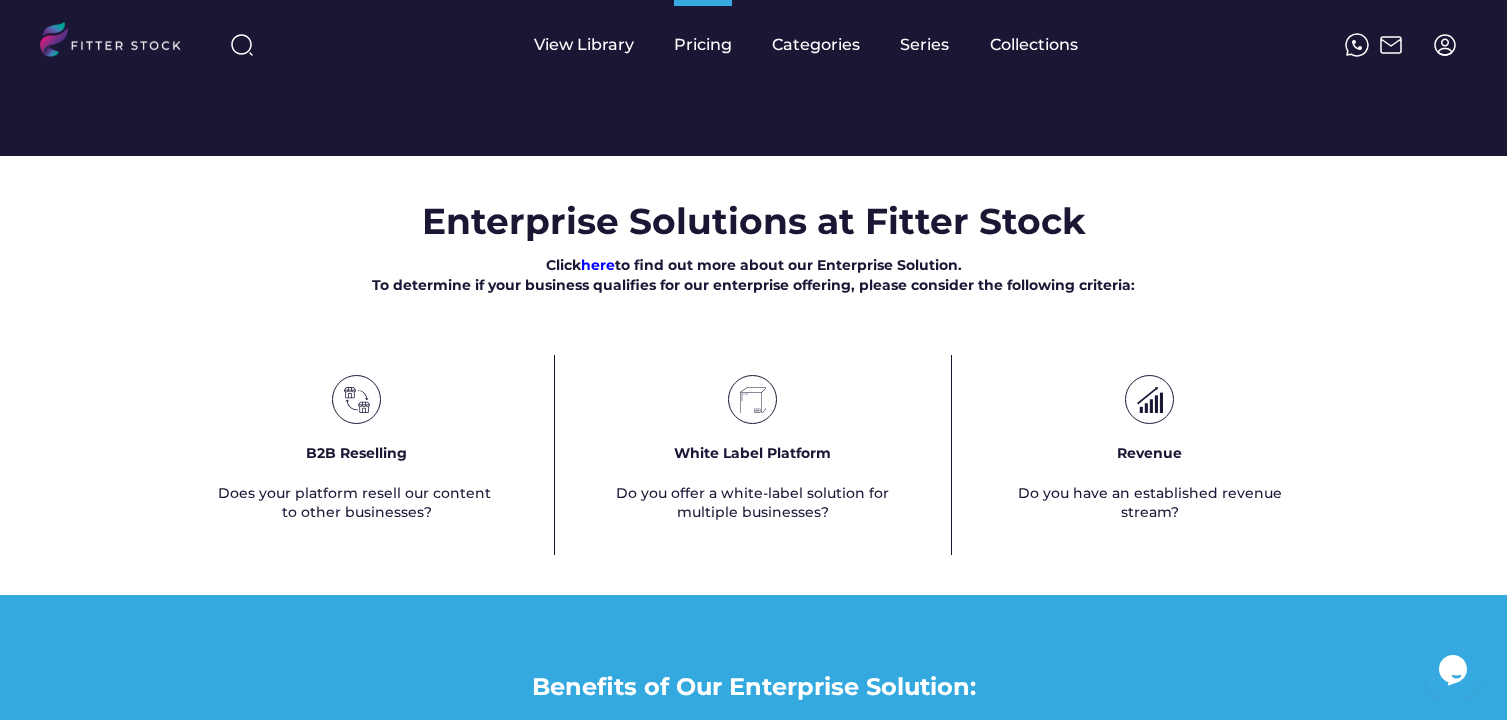 scroll, scrollTop: 1226, scrollLeft: 0, axis: vertical 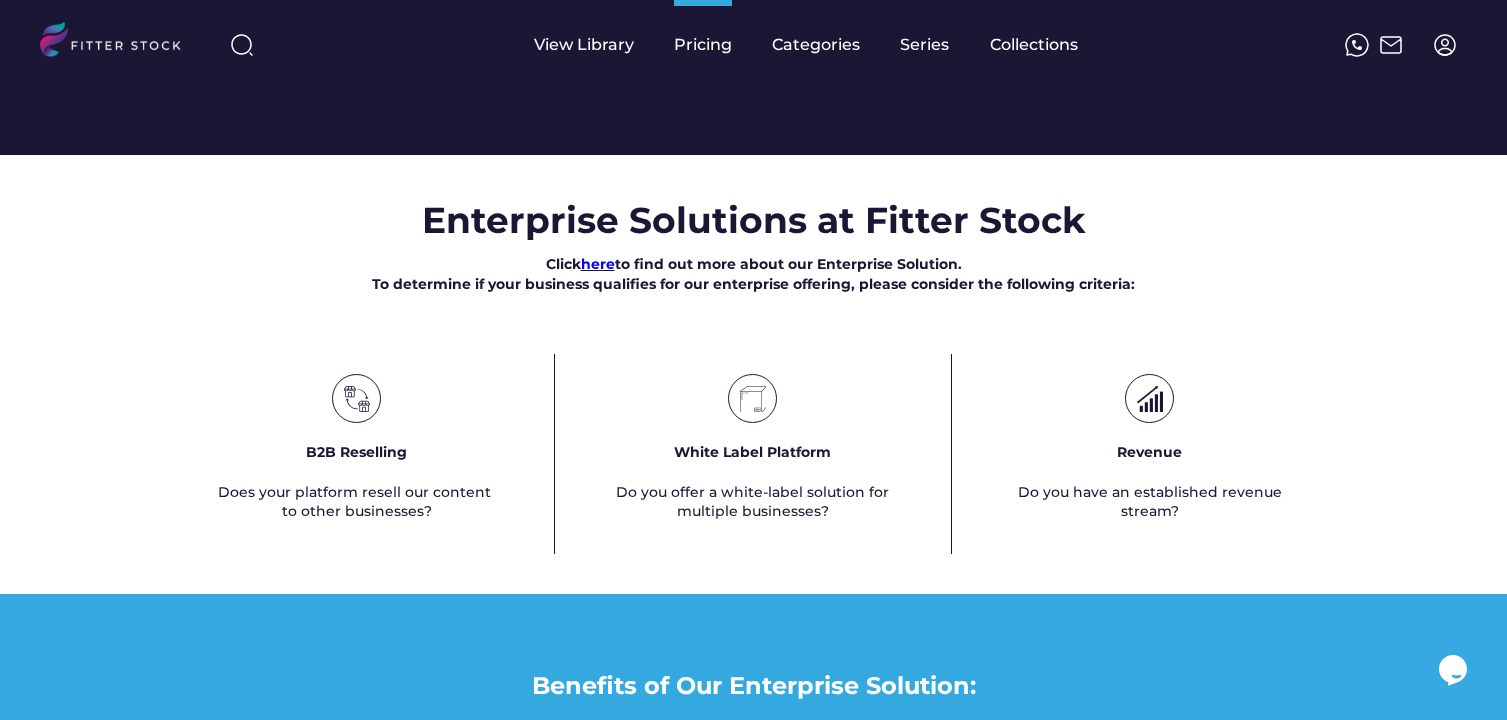 click on "here" at bounding box center [598, 264] 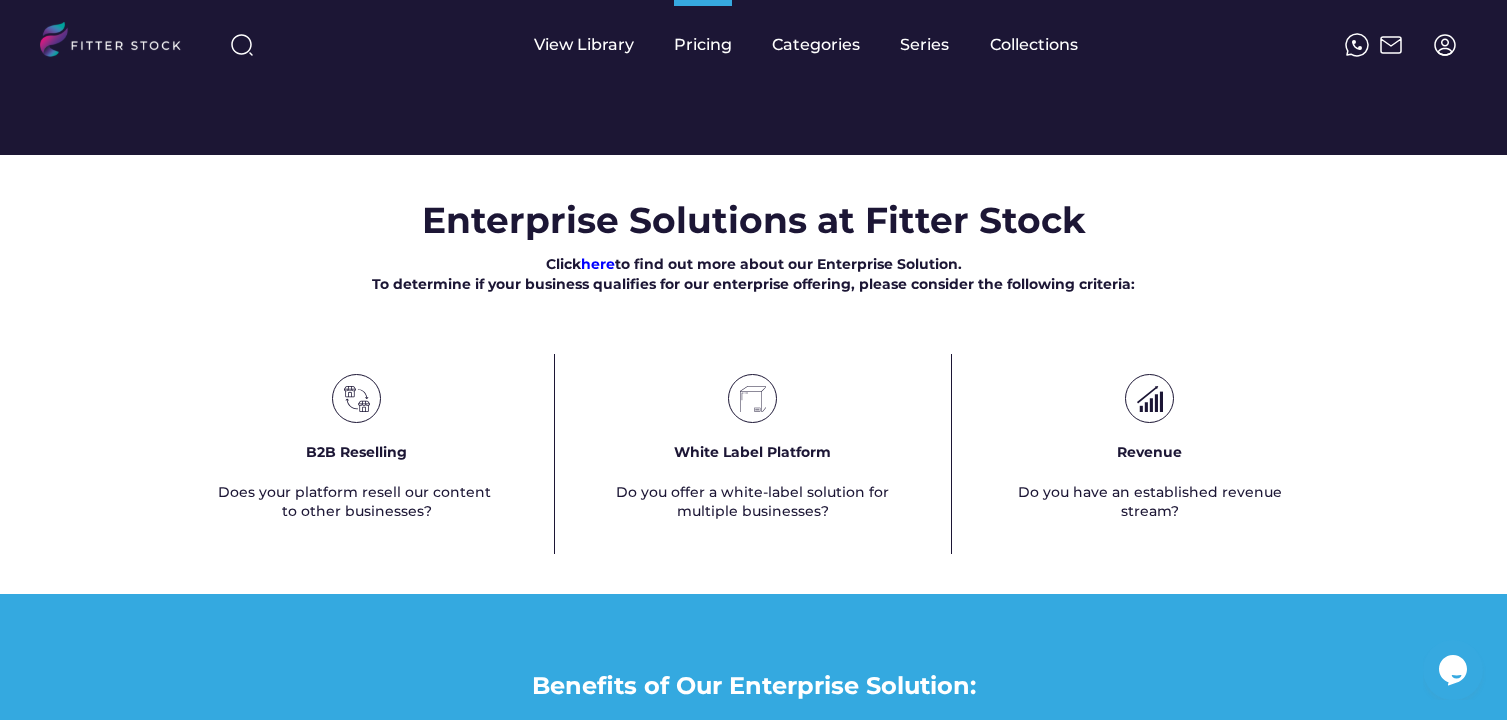 click on "Click  here  to find out more about our Enterprise Solution.
To determine if your business qualifies for our enterprise offering, please consider the following criteria:" at bounding box center [753, 274] 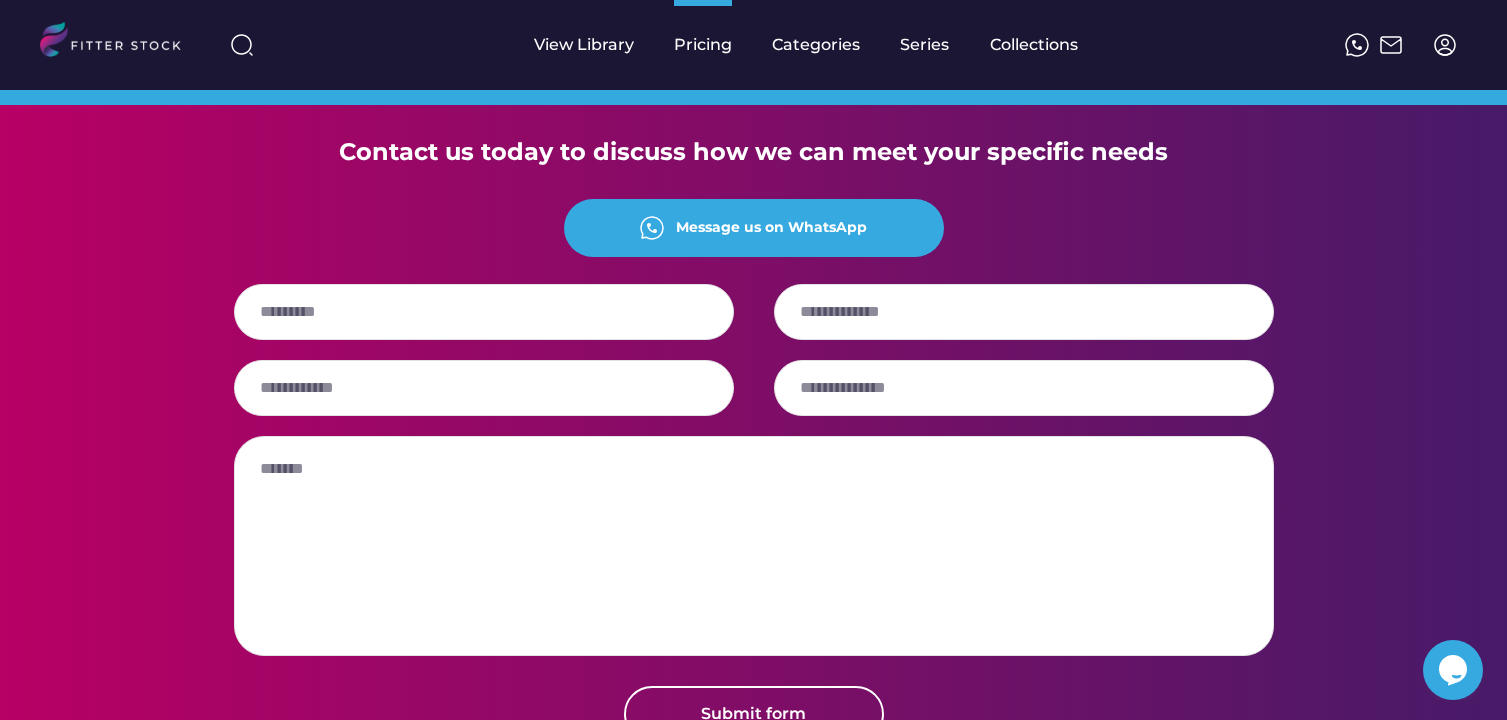 scroll, scrollTop: 2070, scrollLeft: 0, axis: vertical 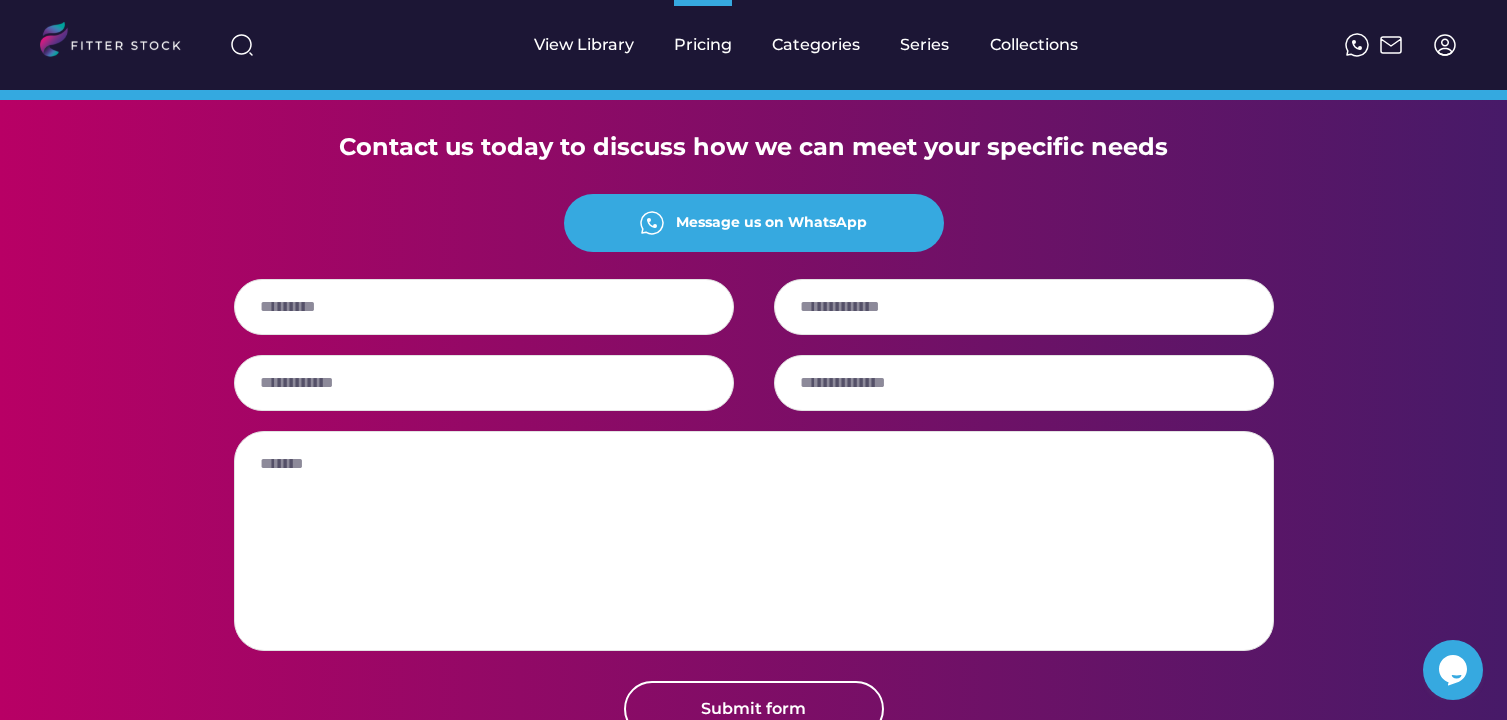click on "Benefits of Our Enterprise Solution: ✓ Resell content  to clients
✓ Content swap out  service ✓ Priority access  to new content ✓ Discount  on bespoke content creation ✓ Dedicated  Account Manager" at bounding box center [753, -75] 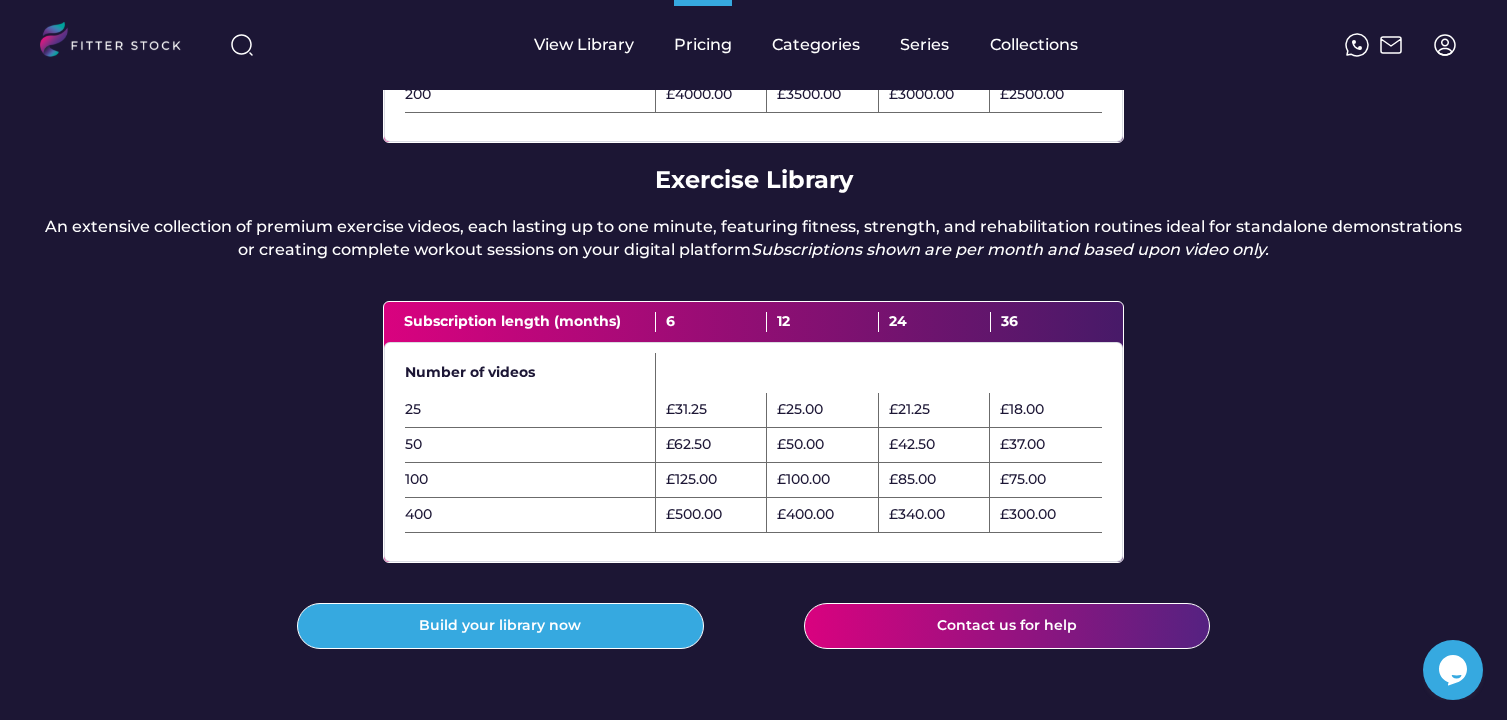 scroll, scrollTop: 628, scrollLeft: 0, axis: vertical 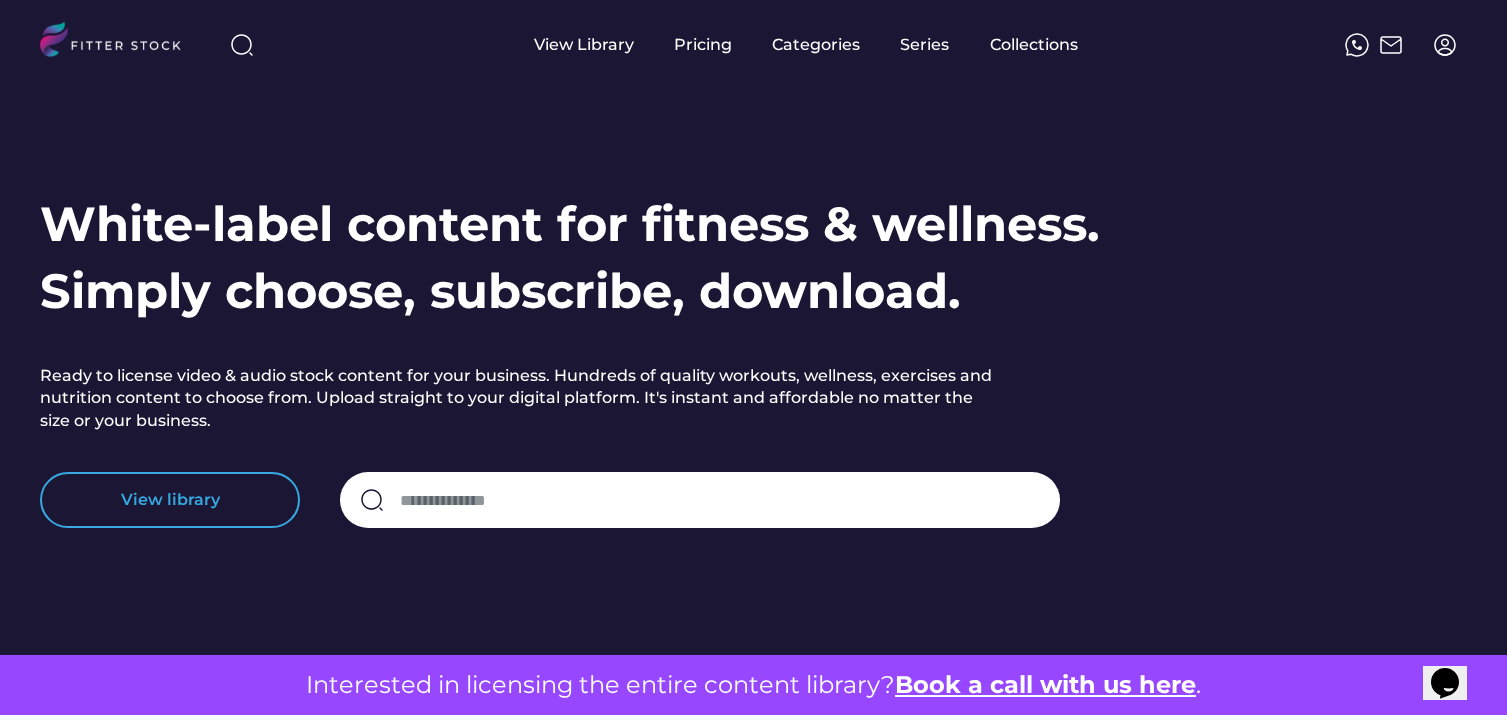 click on "View library" at bounding box center [170, 500] 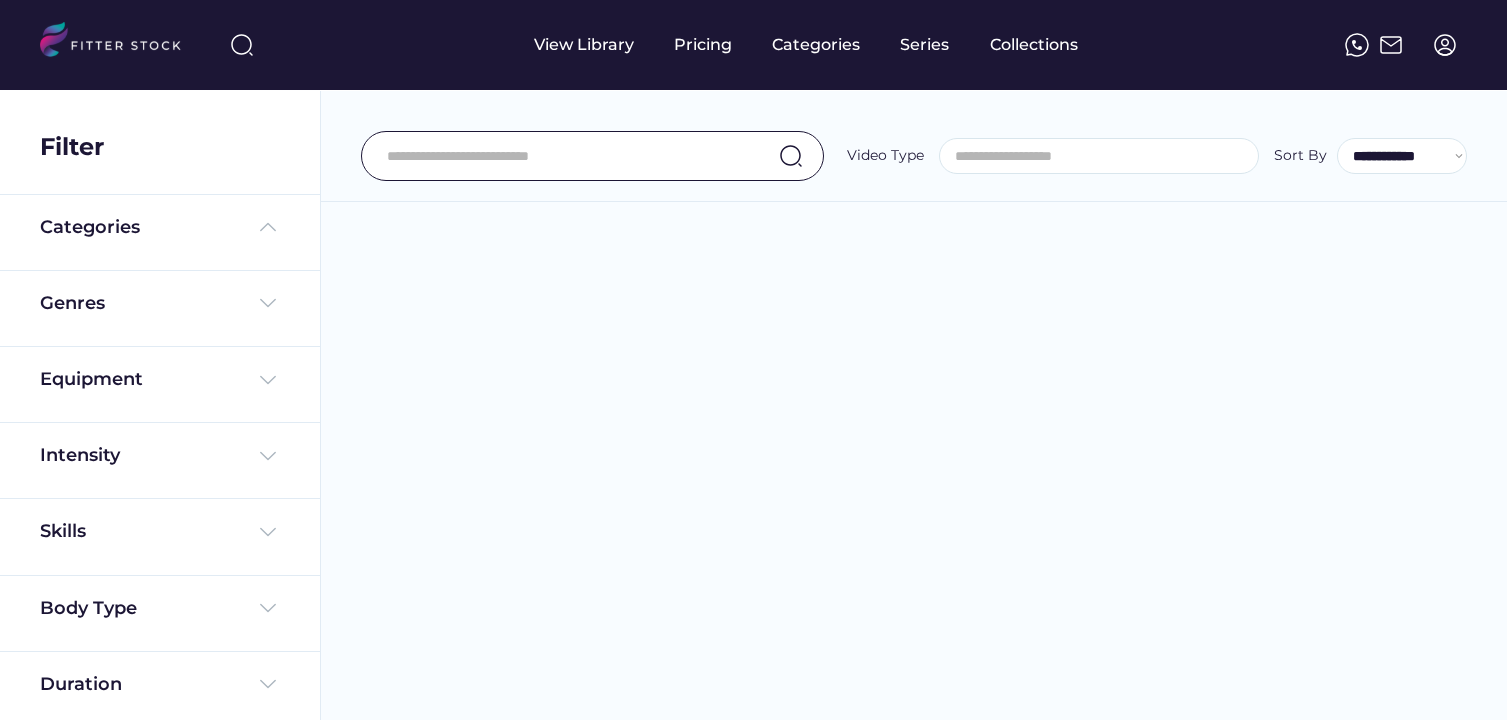 select 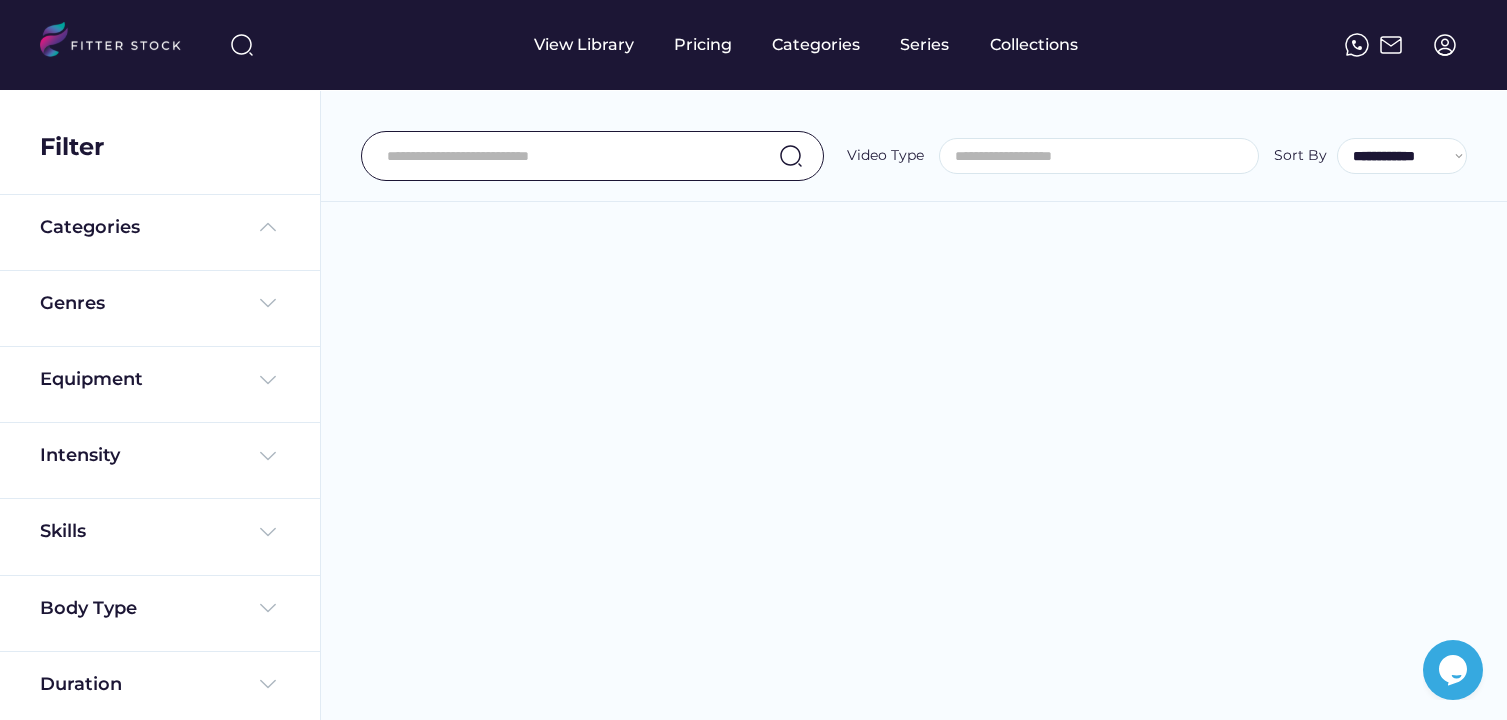 scroll, scrollTop: 0, scrollLeft: 0, axis: both 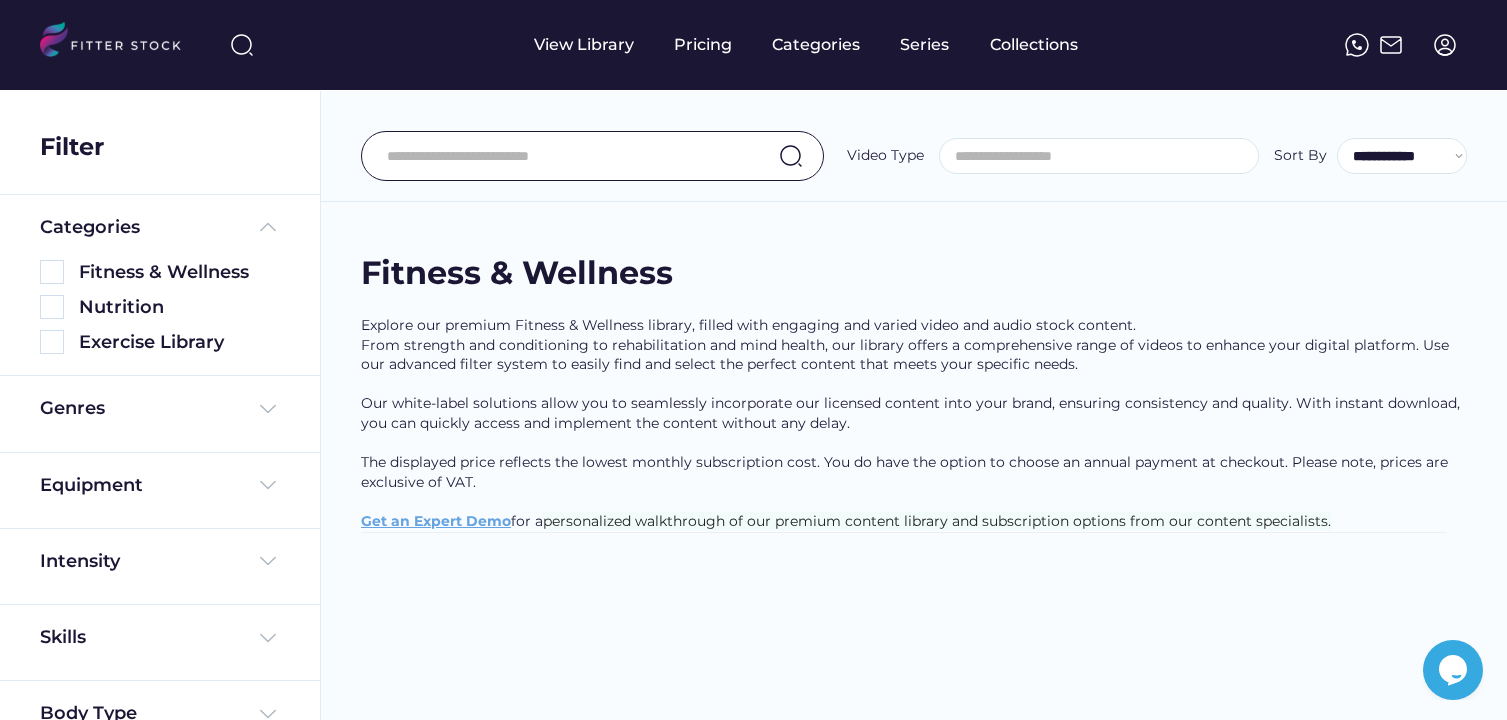 select on "**********" 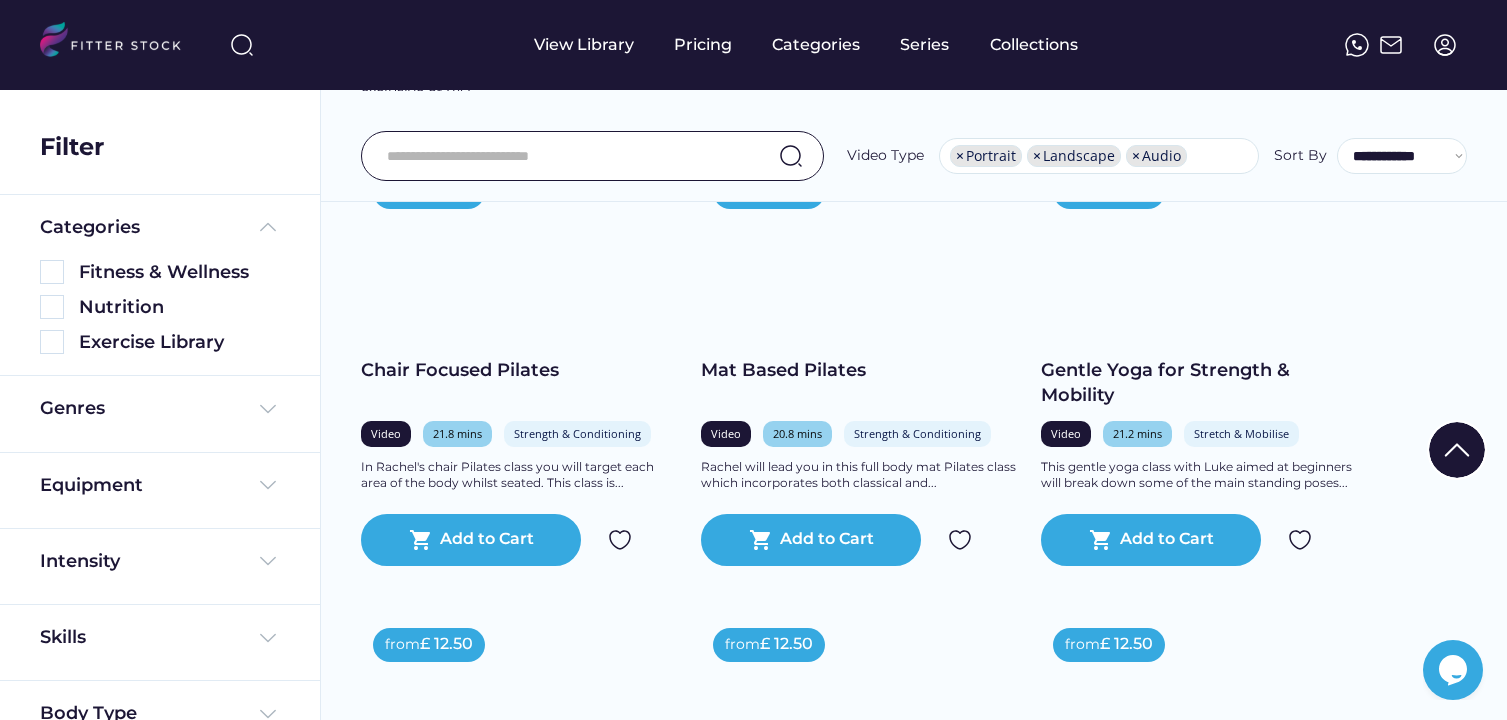 scroll, scrollTop: 392, scrollLeft: 0, axis: vertical 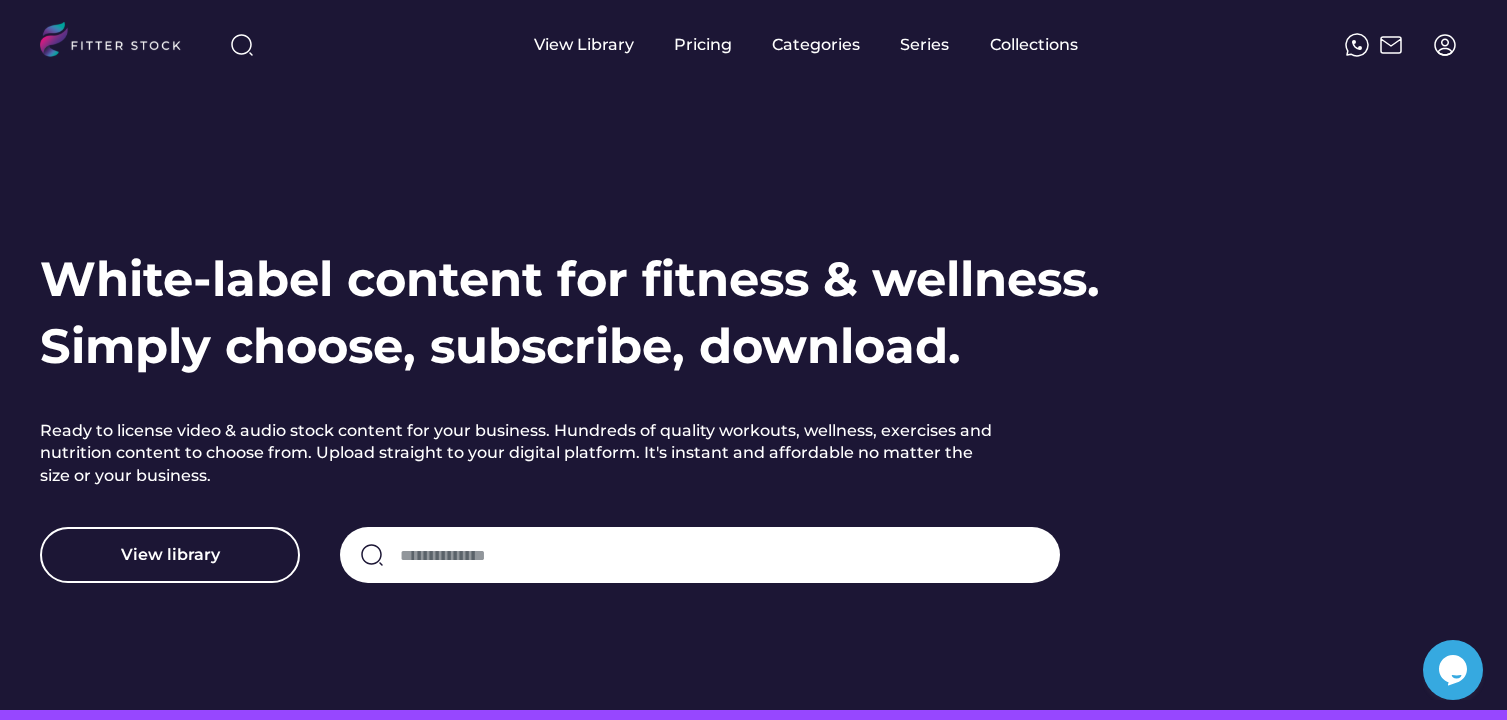 click at bounding box center [1445, 45] 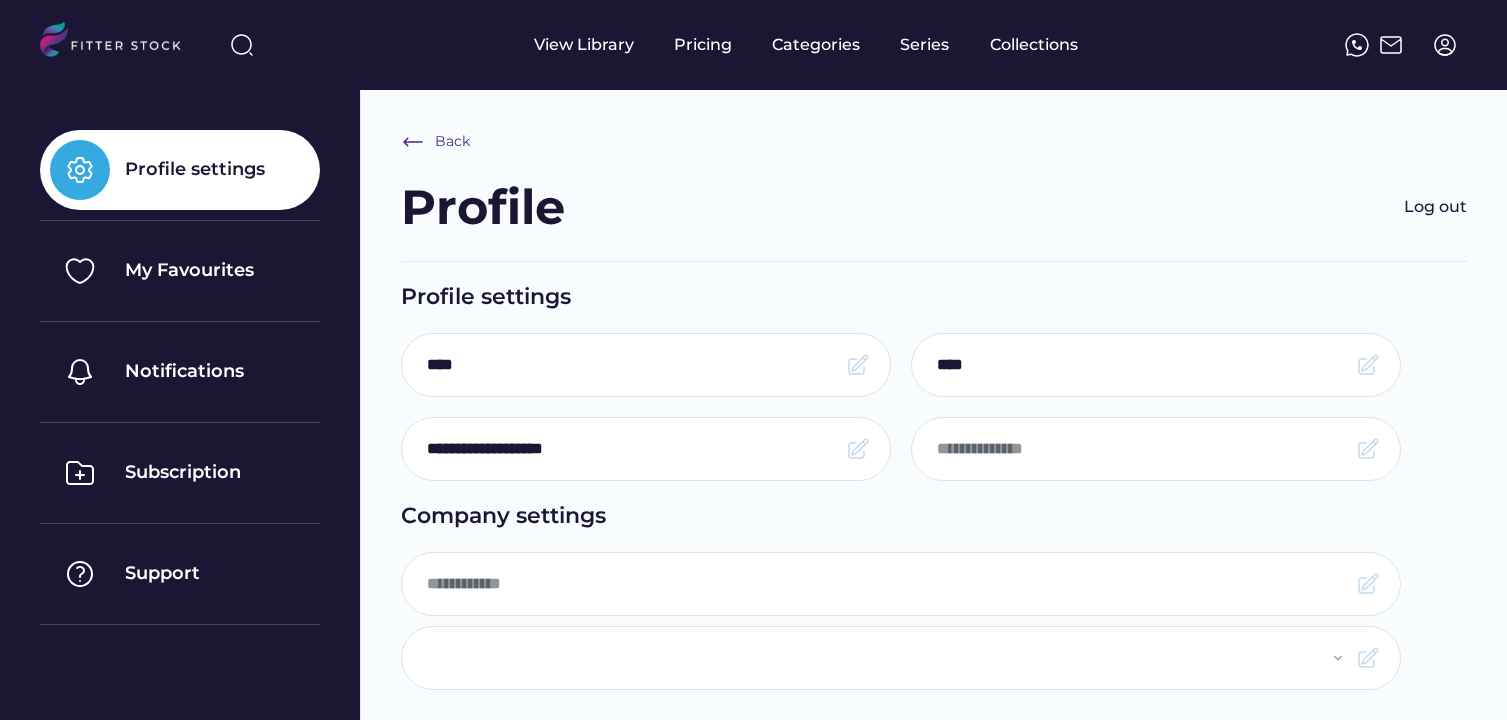 scroll, scrollTop: 0, scrollLeft: 0, axis: both 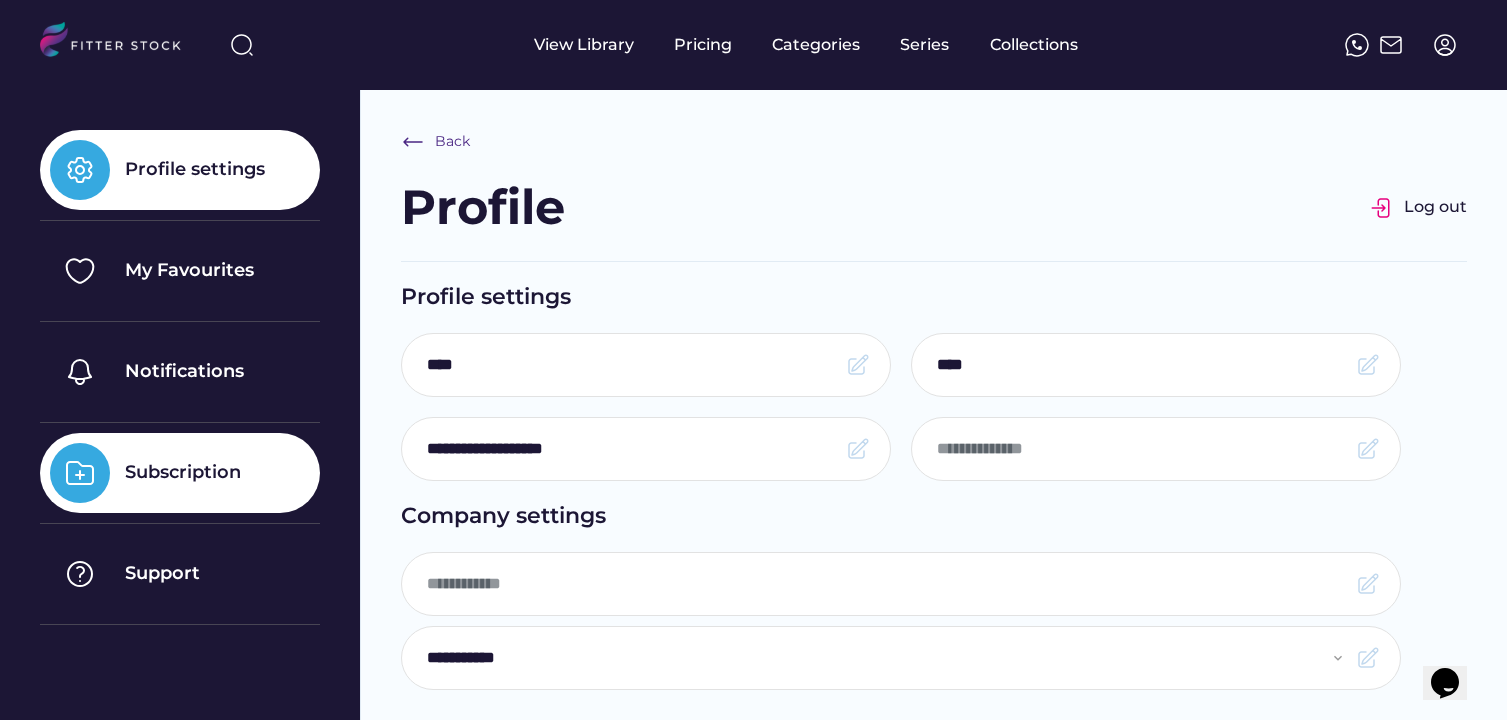 click on "Subscription" at bounding box center (183, 472) 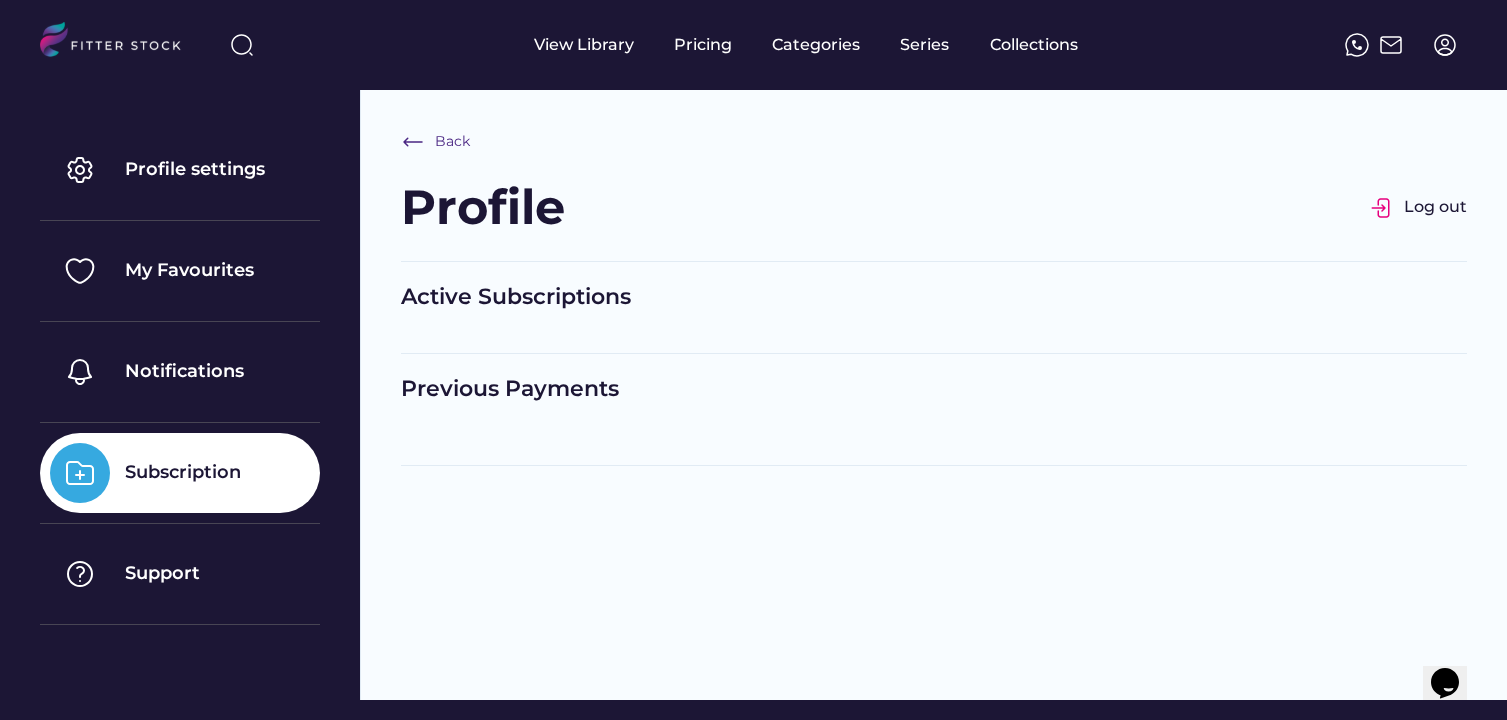 click on "Active Subscriptions" at bounding box center (934, 297) 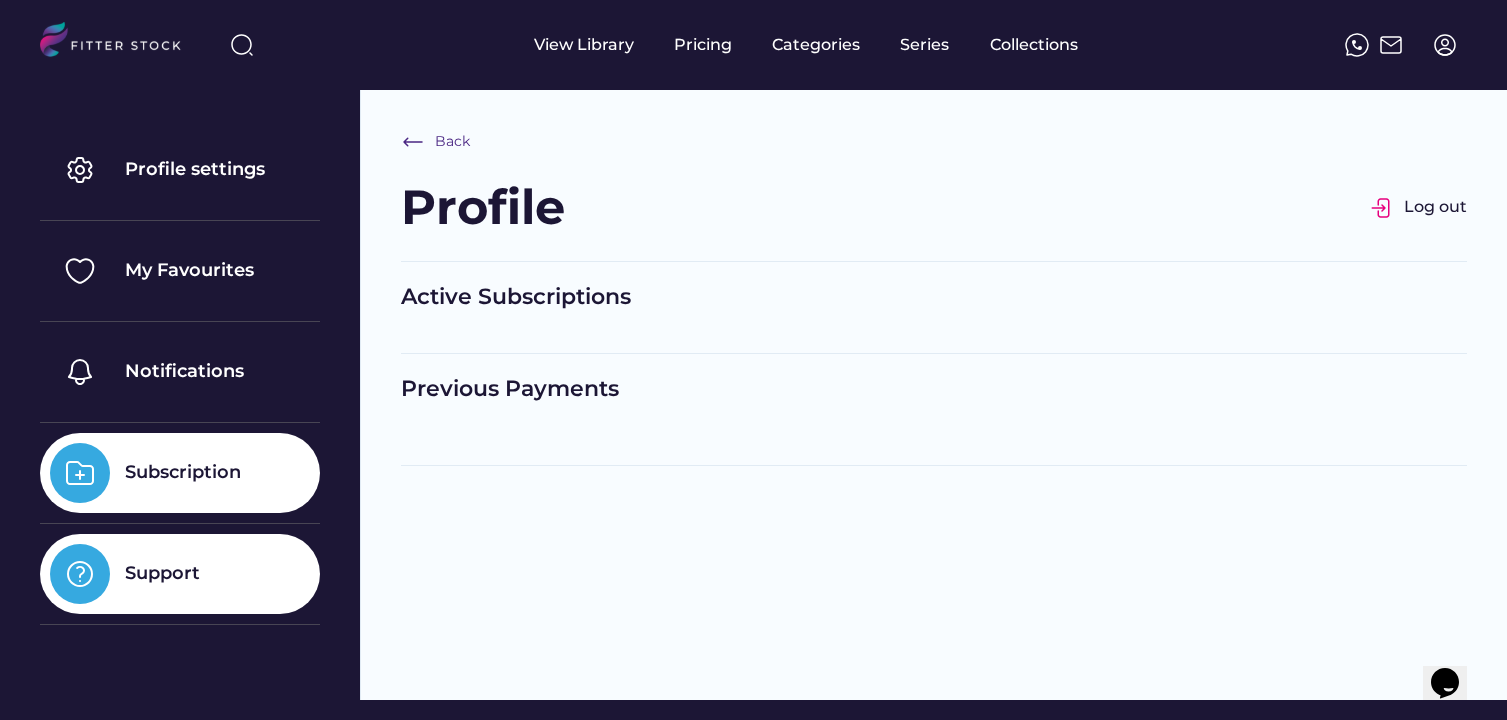 click on "Support" at bounding box center (180, 574) 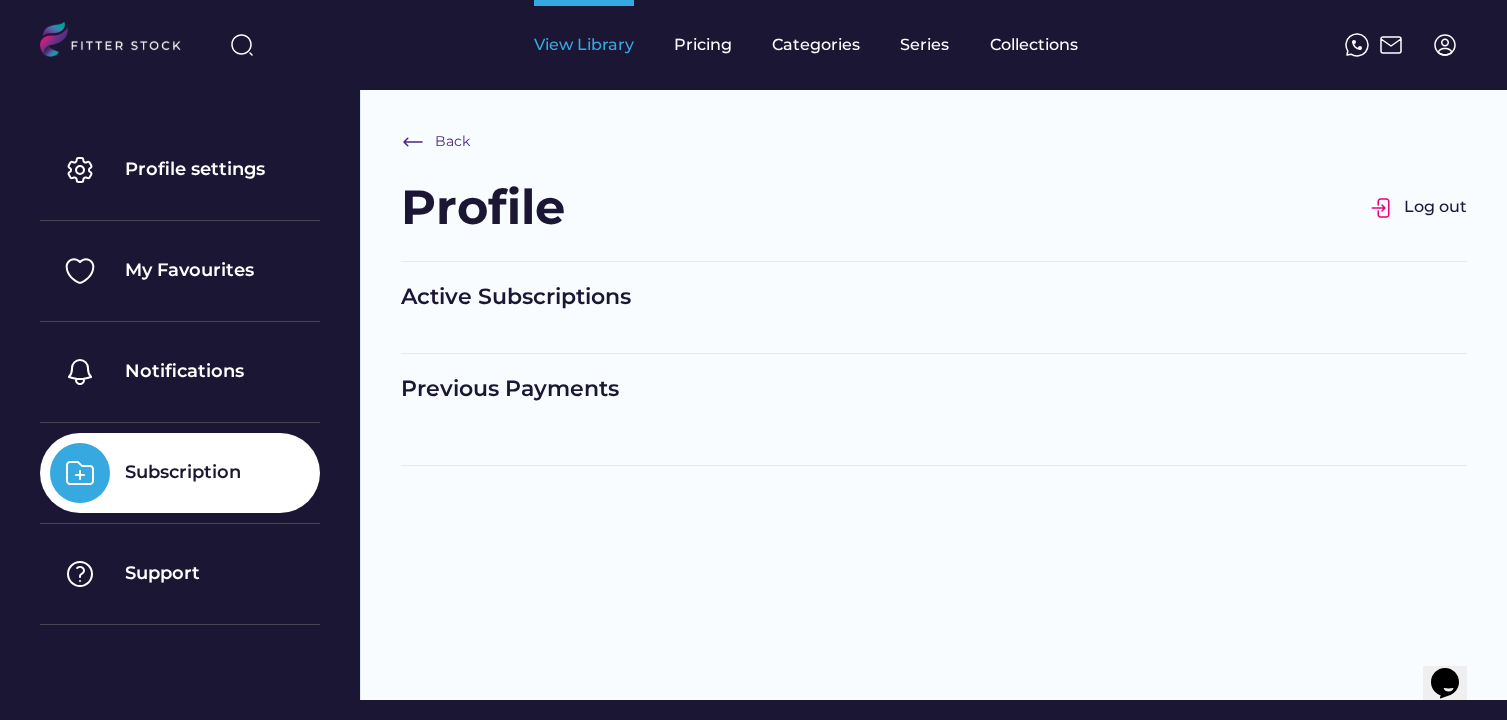 click on "View Library" at bounding box center [584, 45] 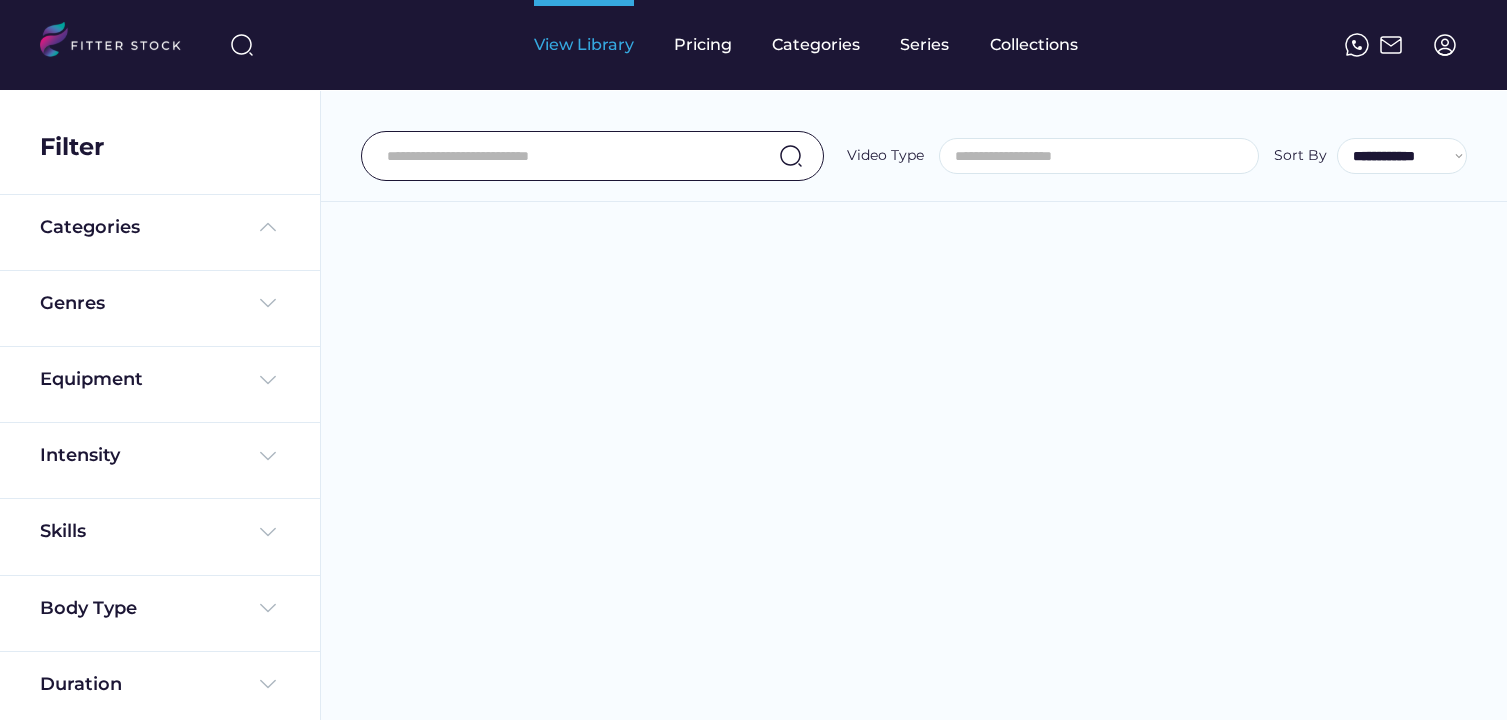 select 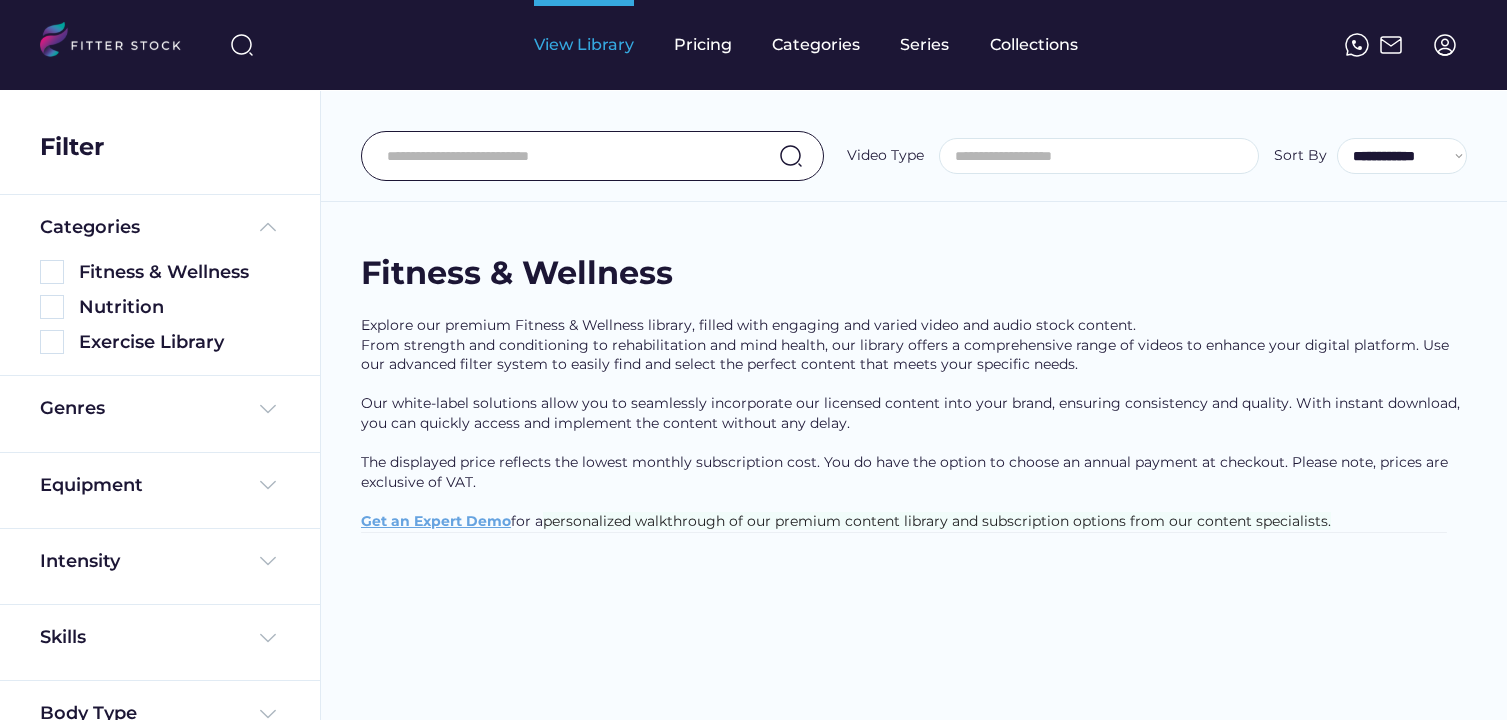scroll, scrollTop: 34, scrollLeft: 0, axis: vertical 